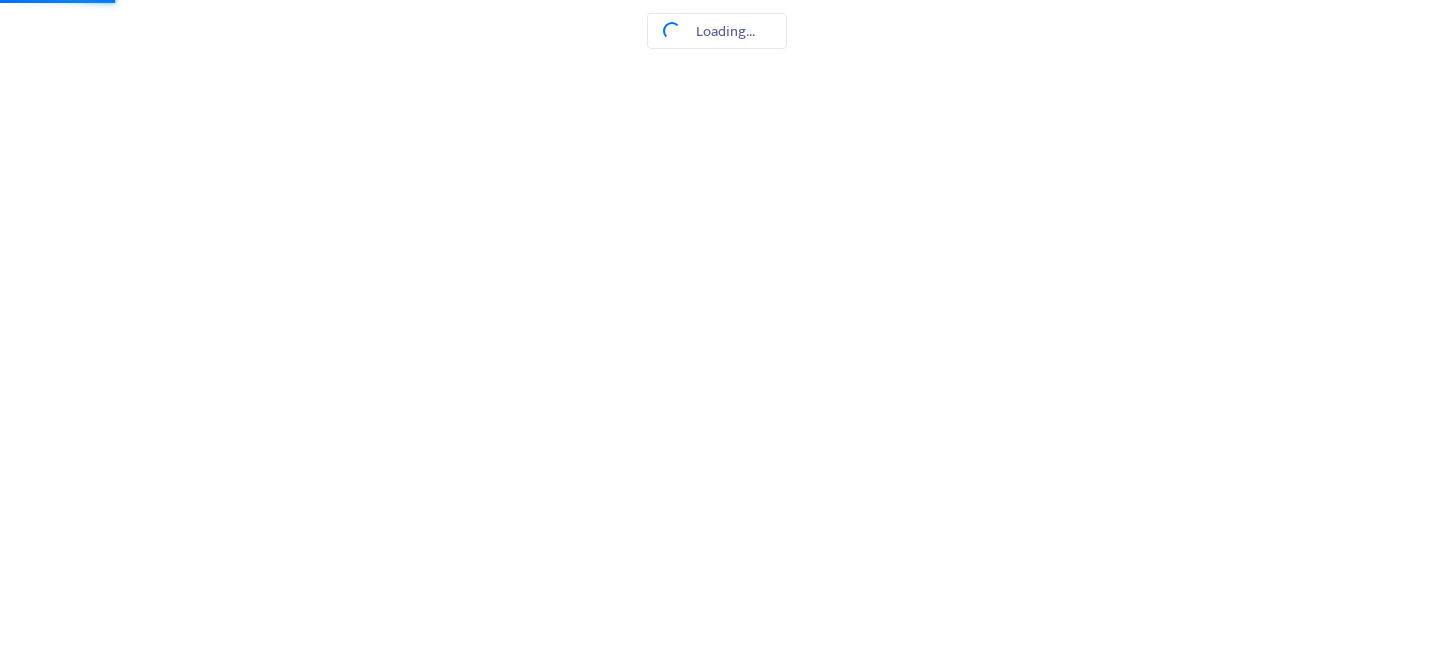 scroll, scrollTop: 0, scrollLeft: 0, axis: both 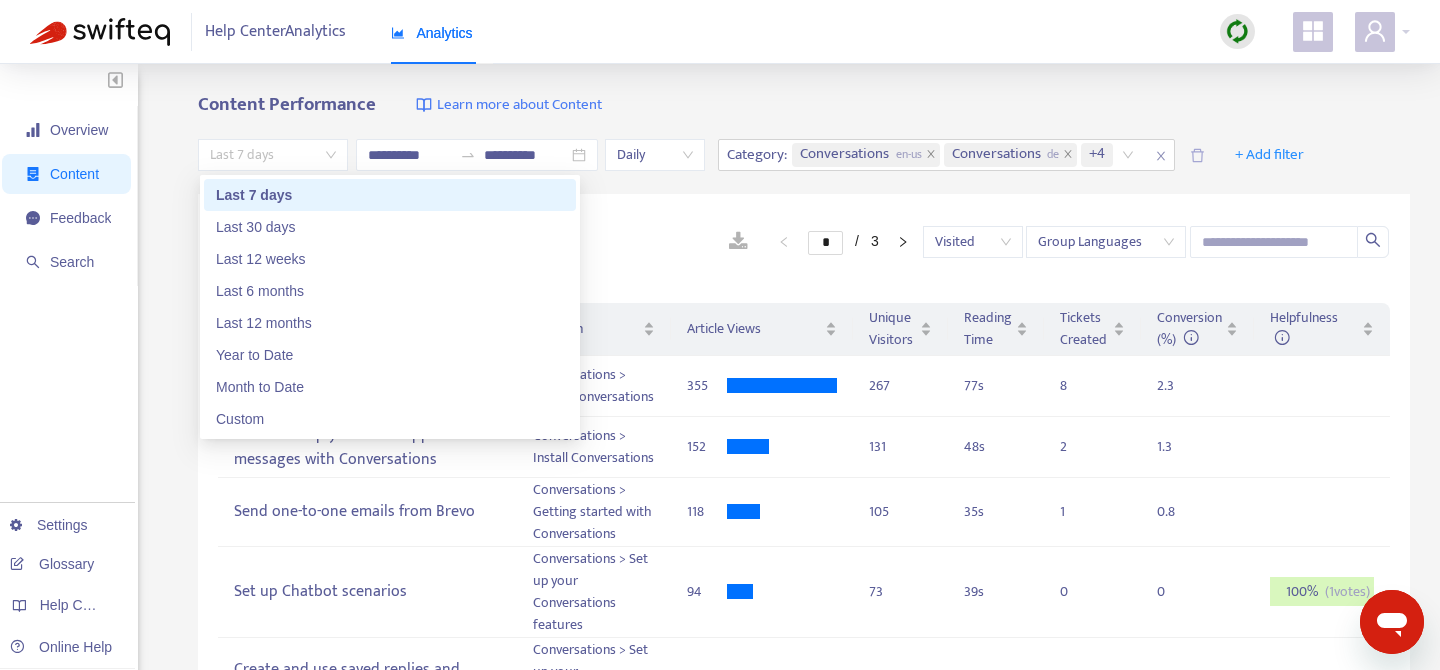 click on "Last 7 days" at bounding box center (273, 155) 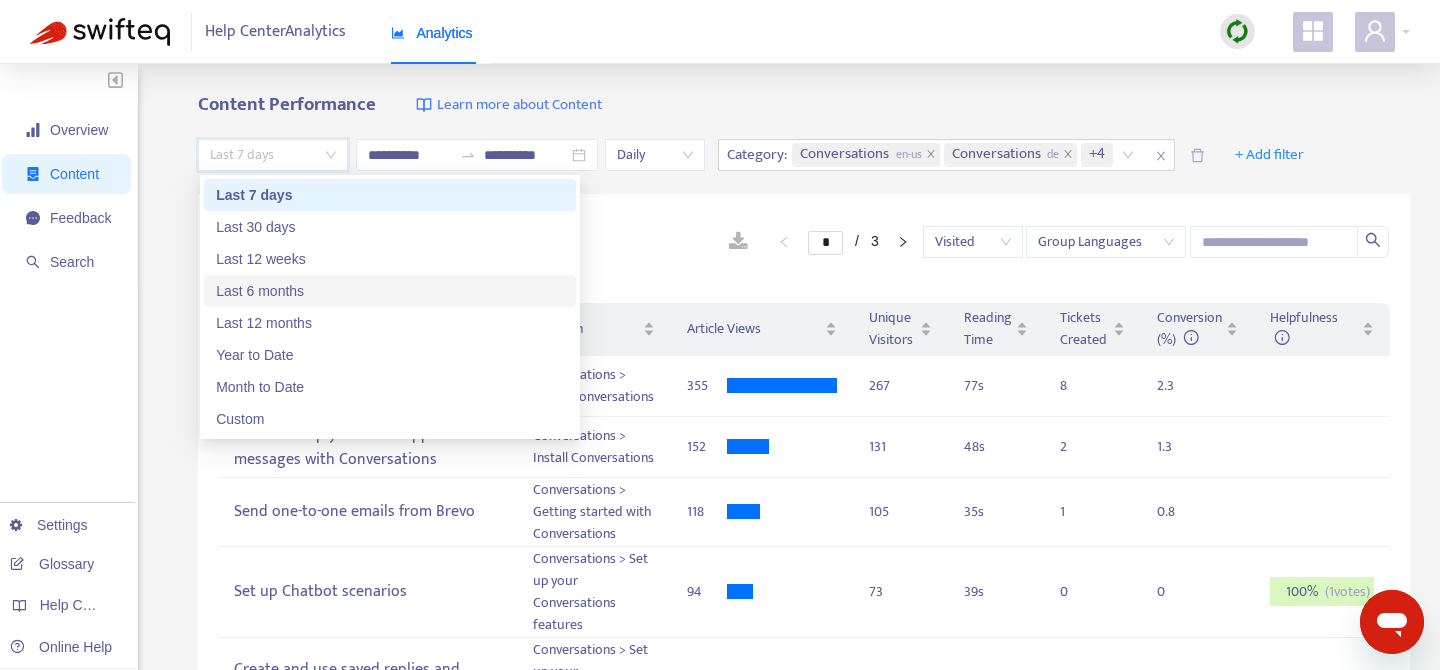 click on "Last 6 months" at bounding box center [390, 291] 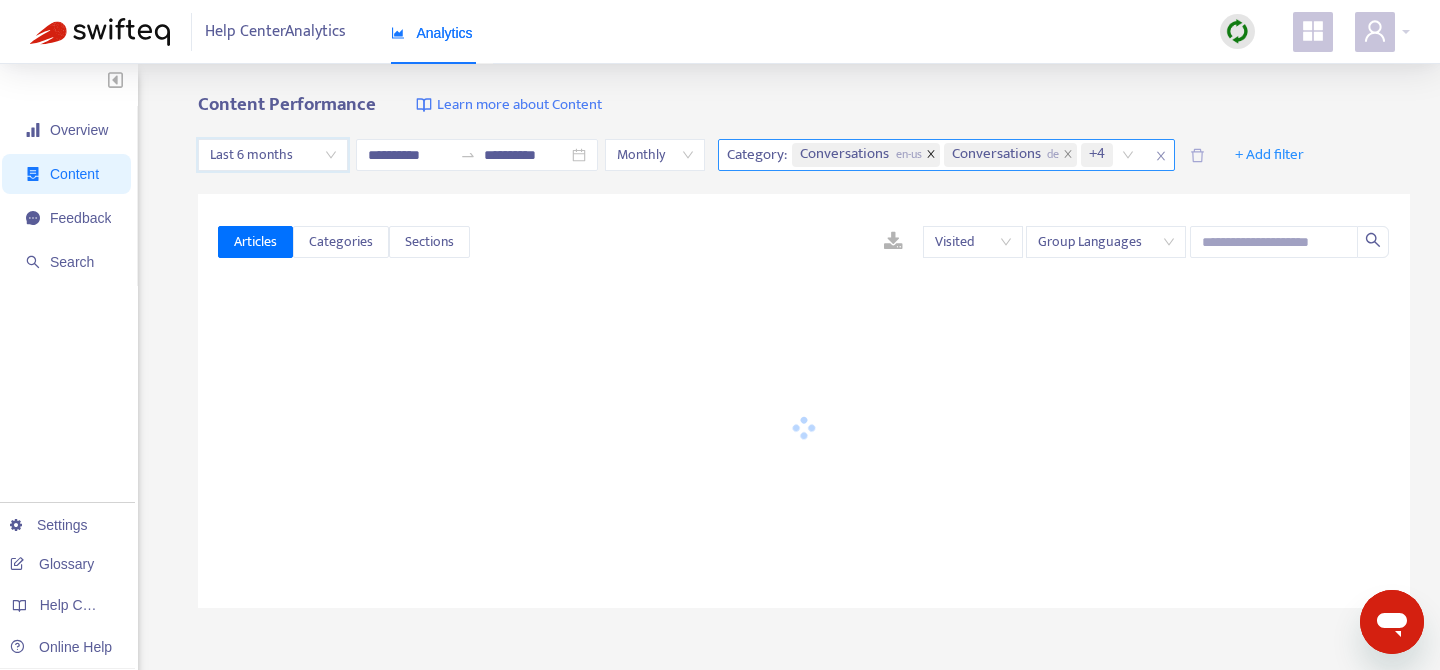 click 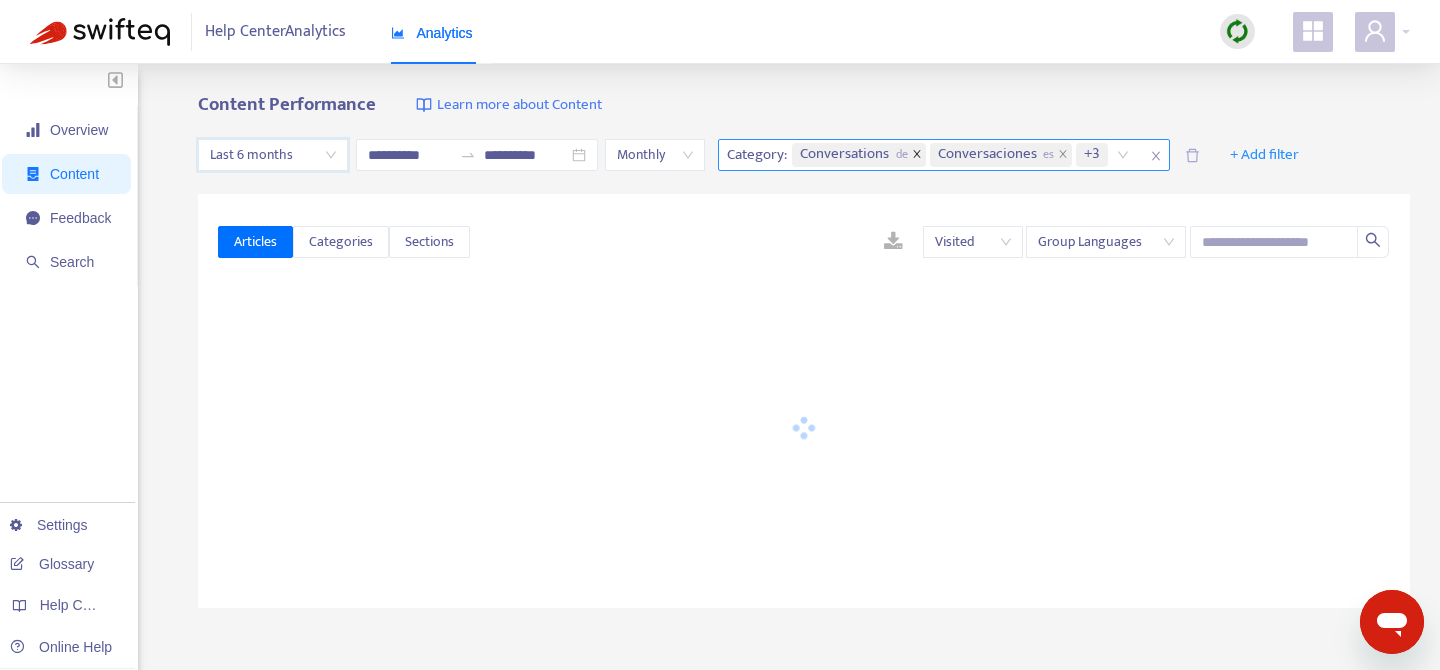 click 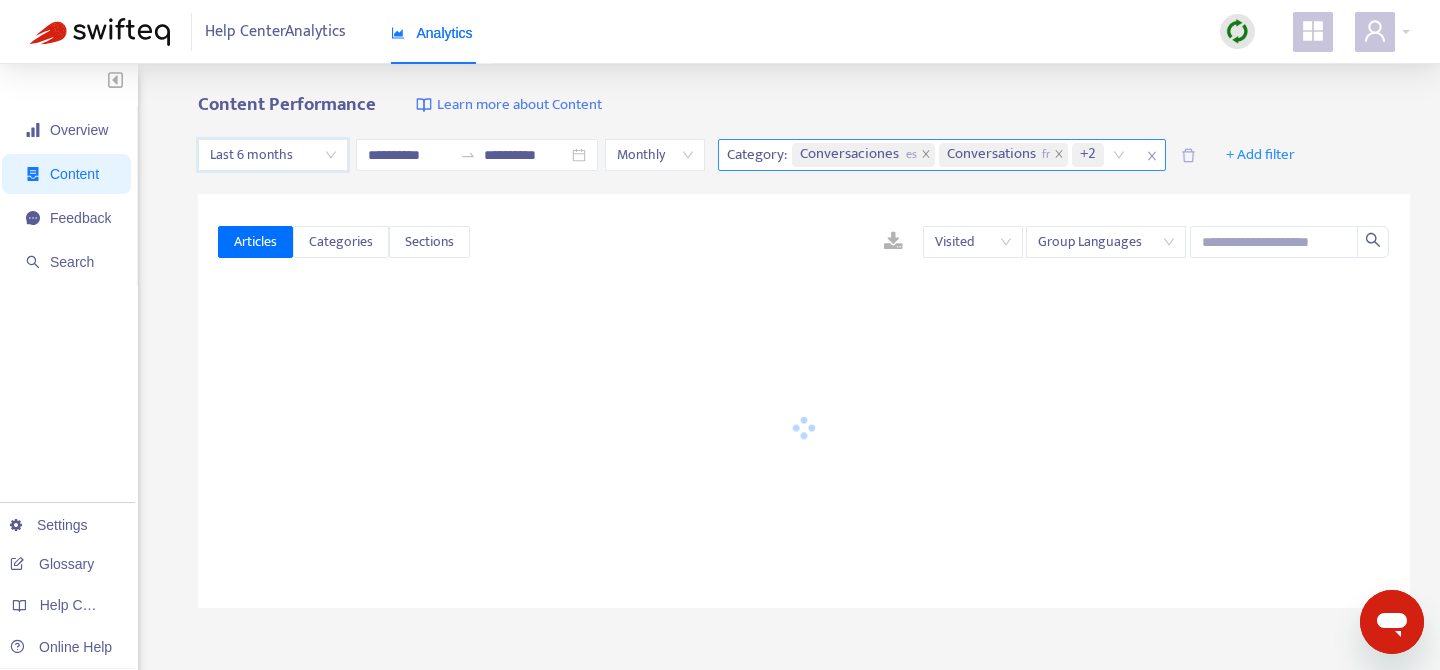 click on "Conversaciones   es" at bounding box center [863, 155] 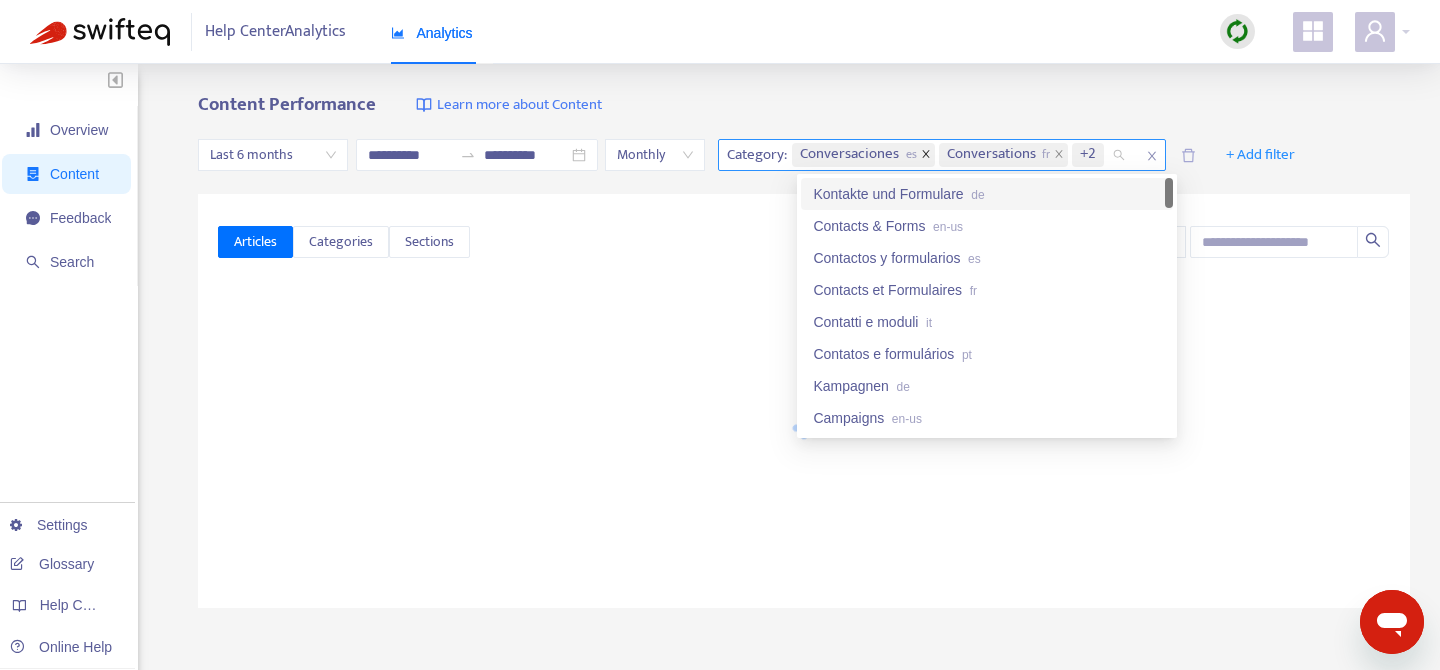 click 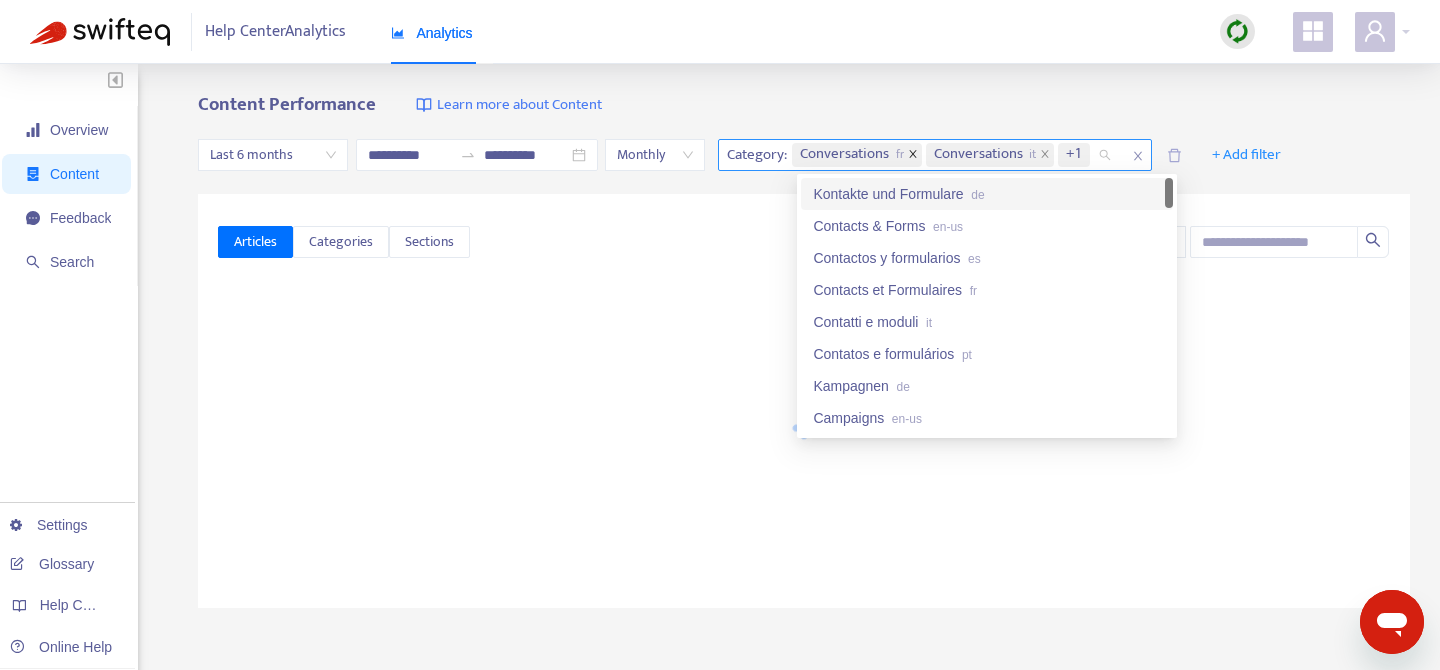 click 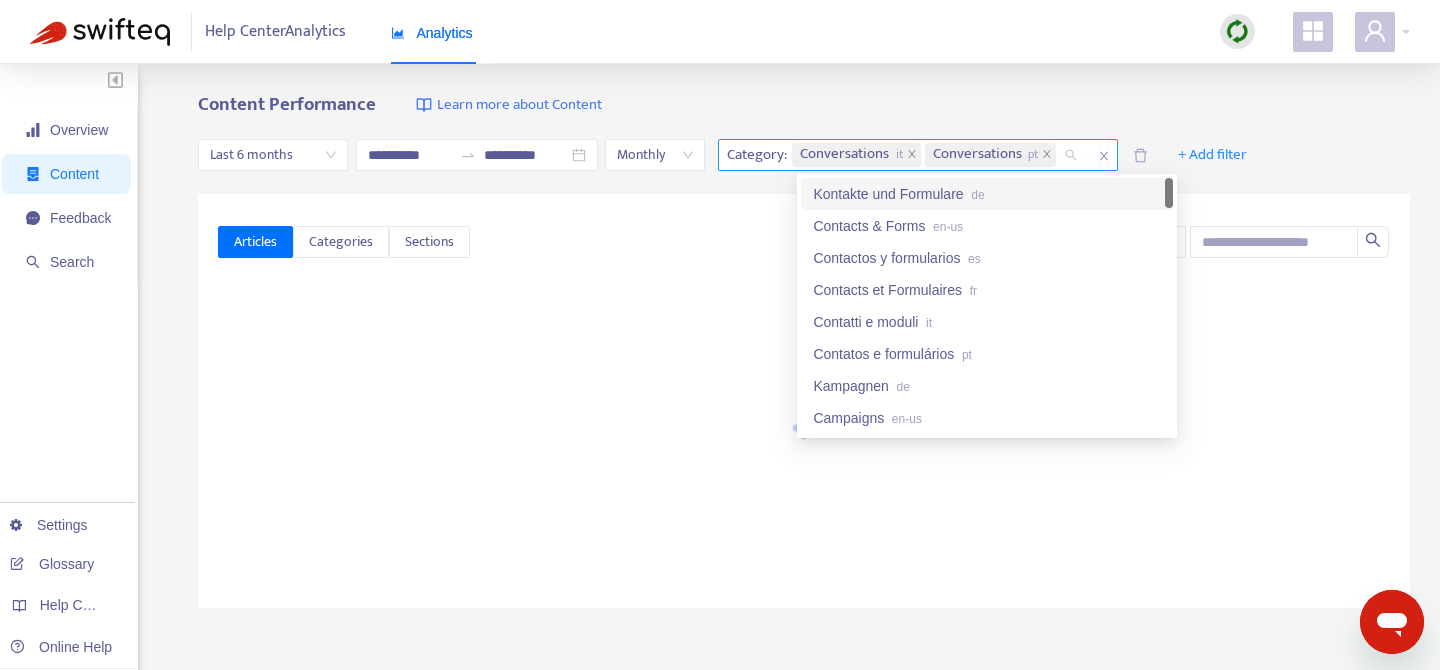 click 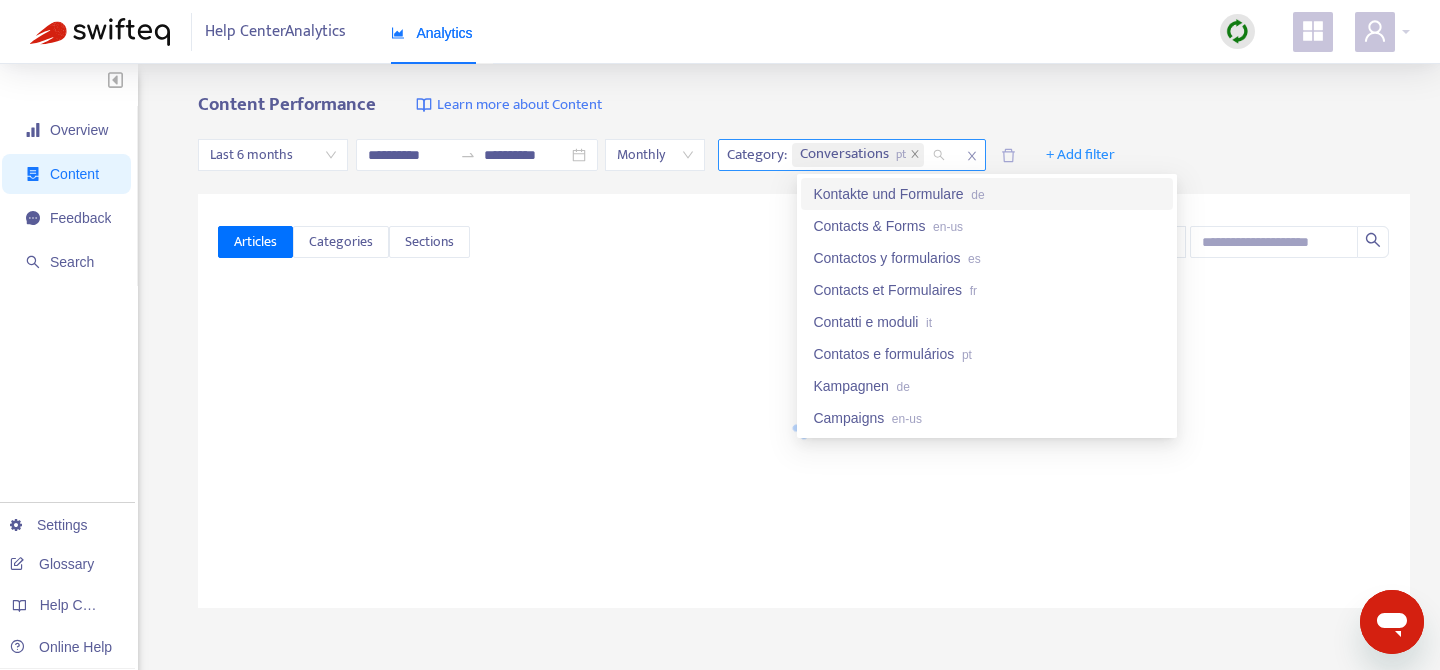 click 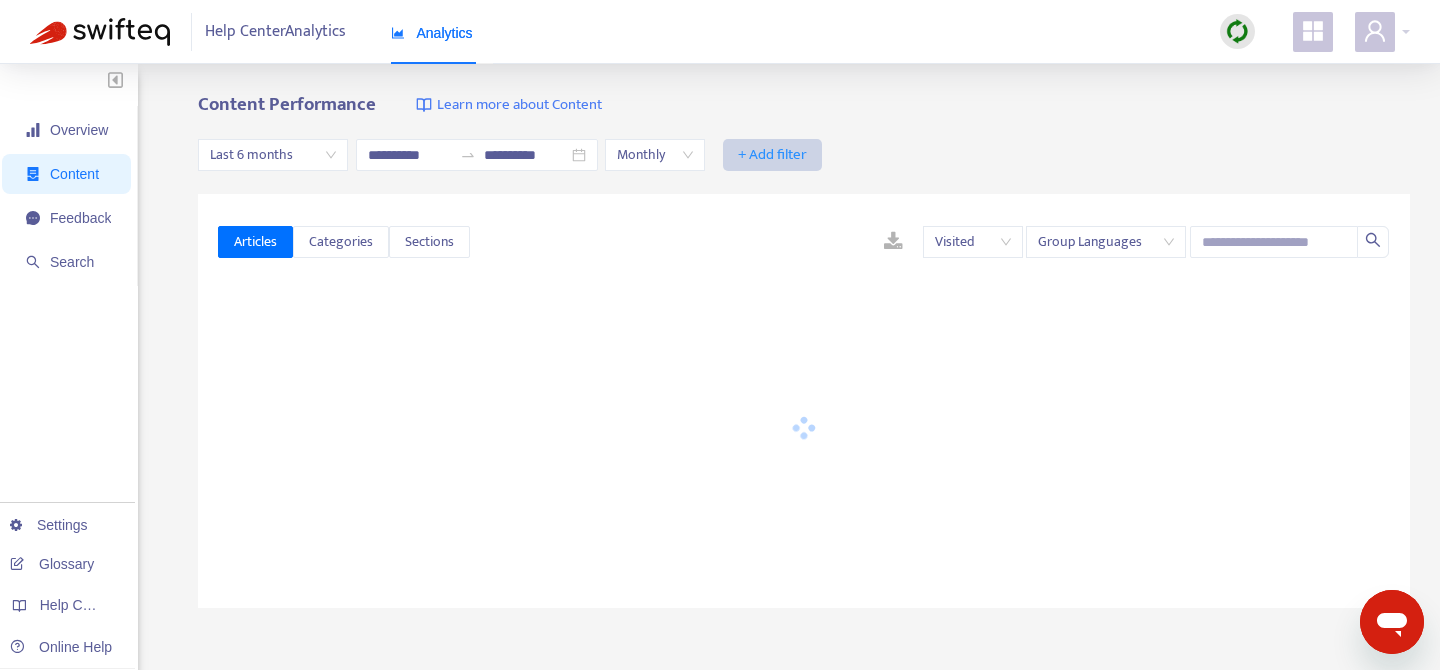click on "+ Add filter" at bounding box center [772, 155] 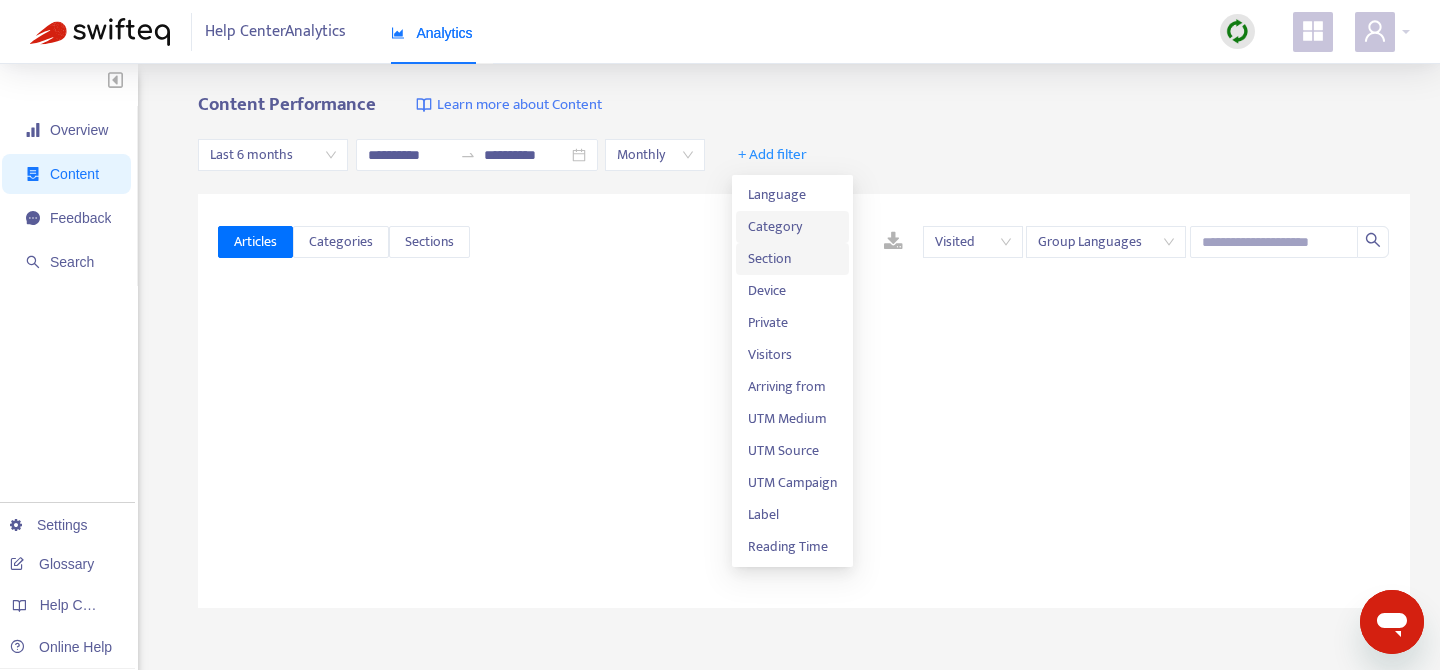 click on "Section" at bounding box center (792, 259) 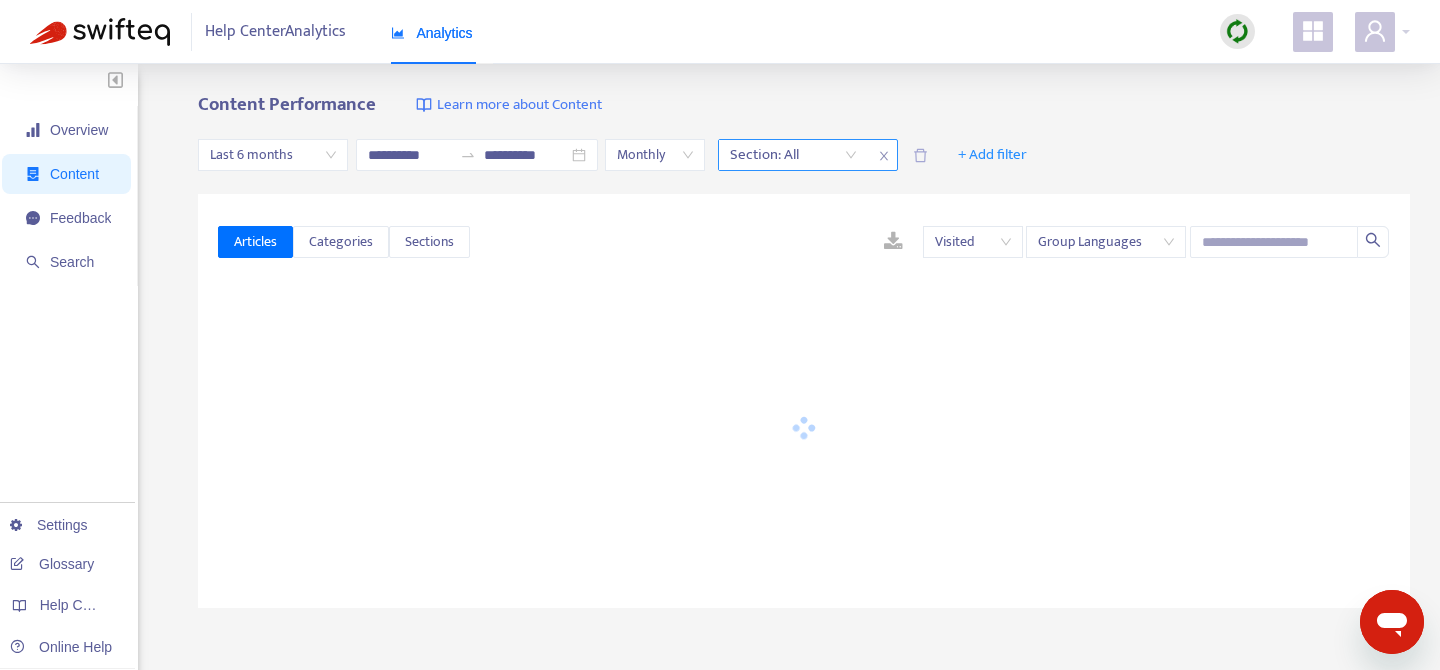 click on "Section: All" at bounding box center [793, 155] 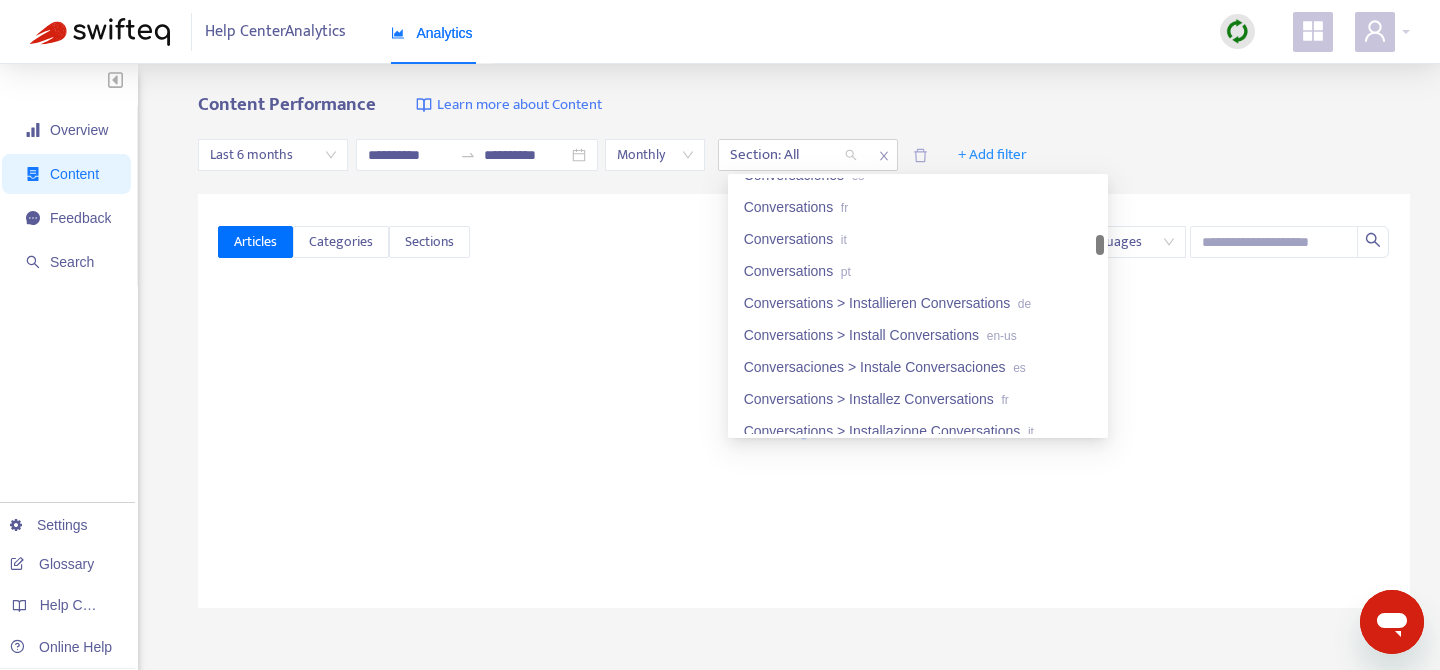 scroll, scrollTop: 3363, scrollLeft: 0, axis: vertical 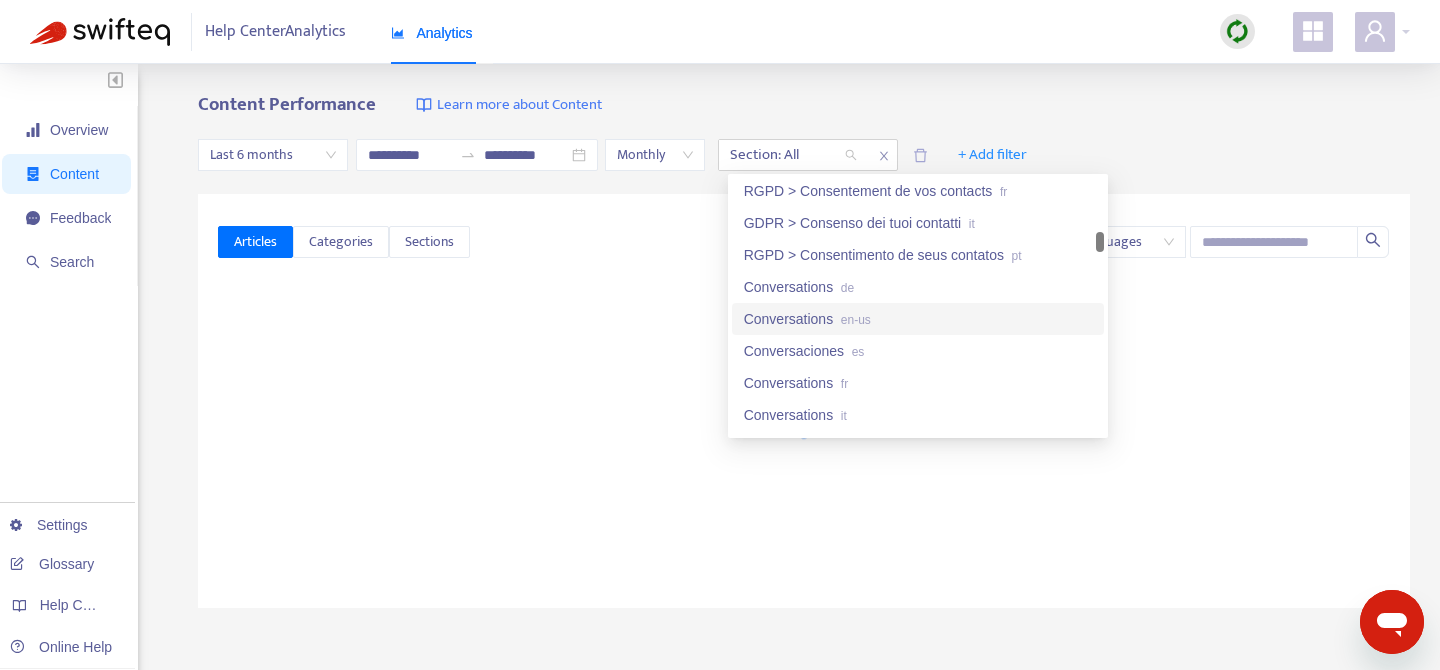 click on "Conversations   en-us" at bounding box center [918, 319] 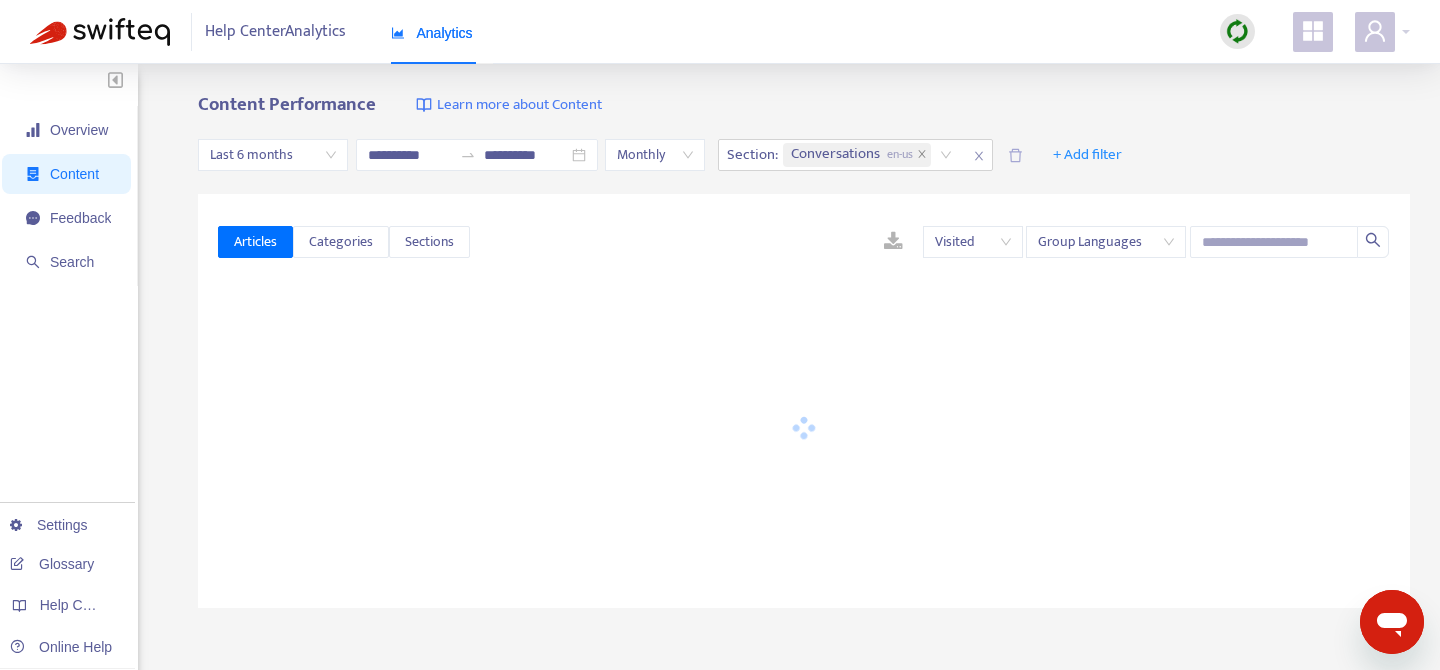 click on "Content Performance Learn more about Content" at bounding box center [804, 105] 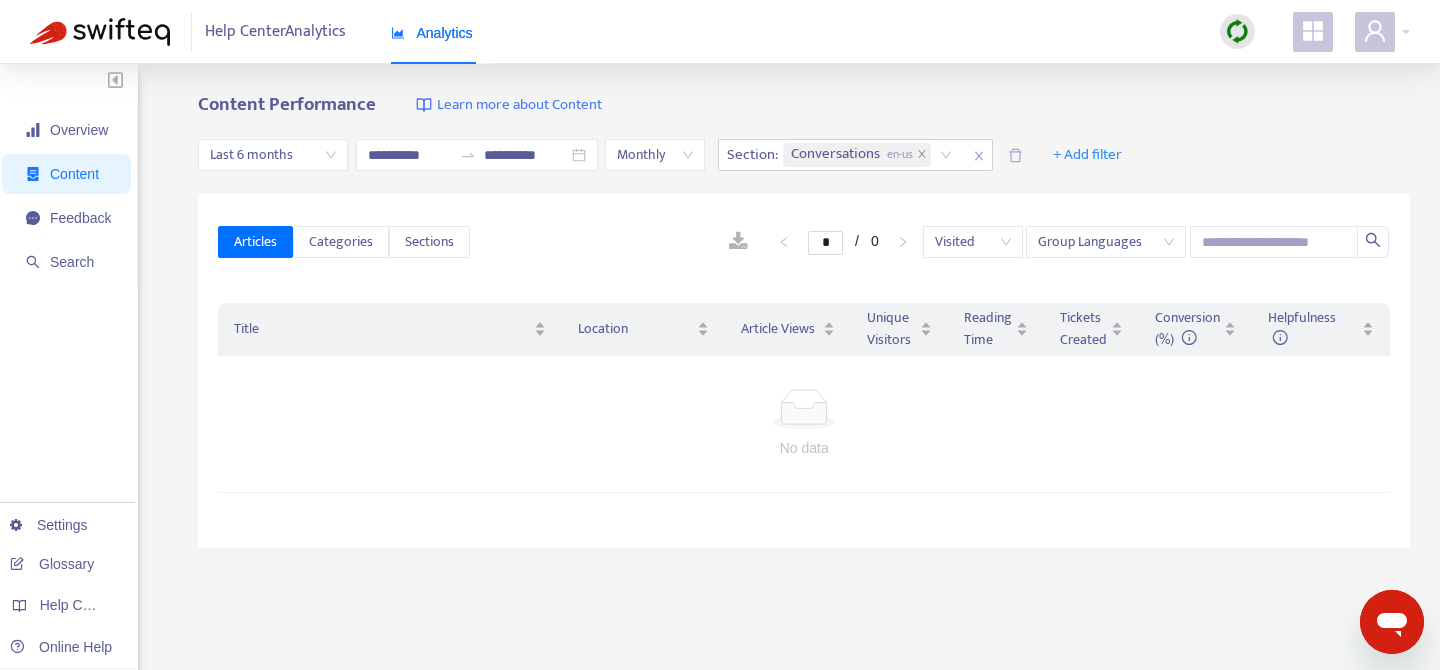 click at bounding box center (1237, 31) 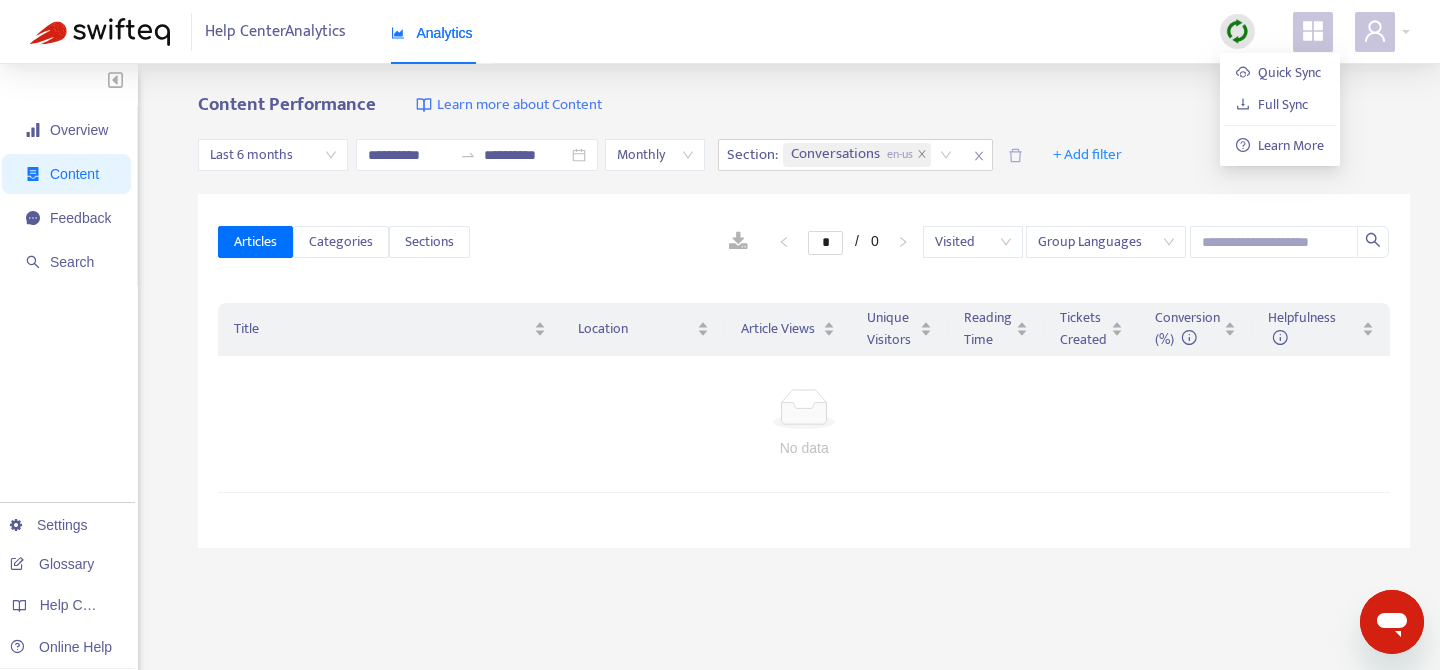 click on "Content Performance Learn more about Content" at bounding box center [804, 105] 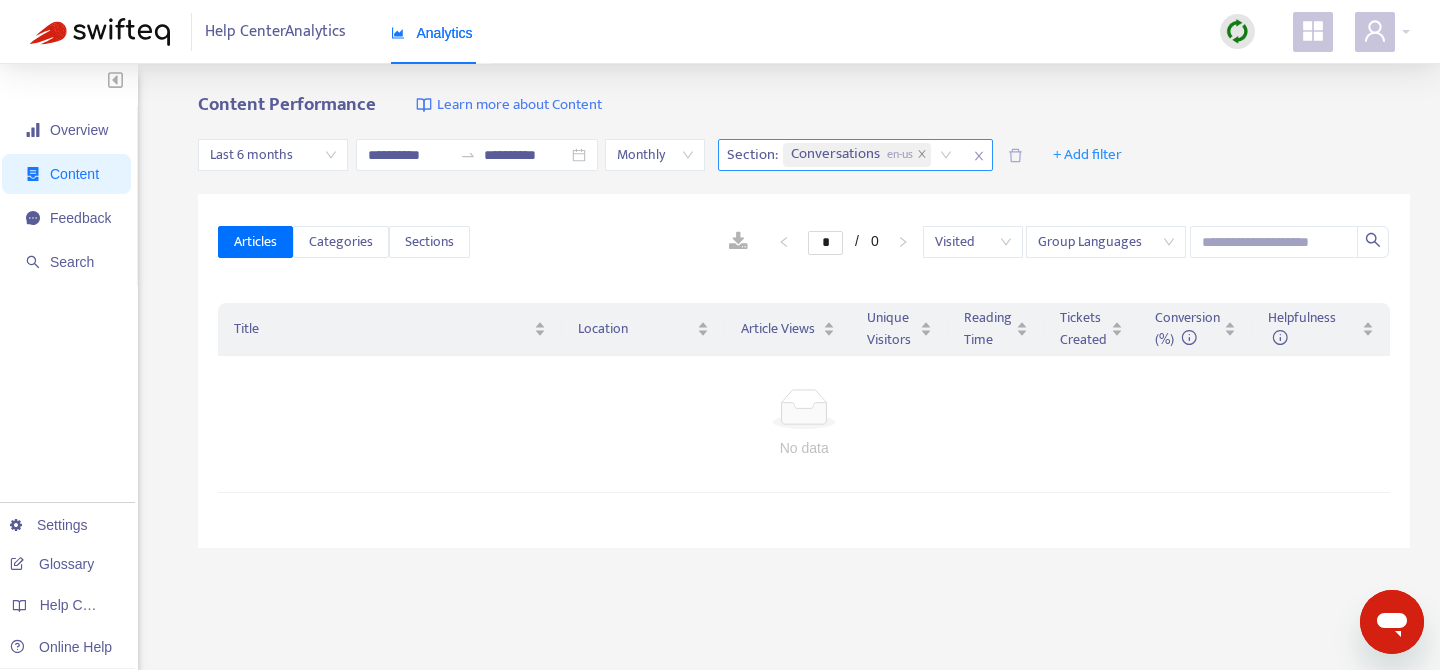 click 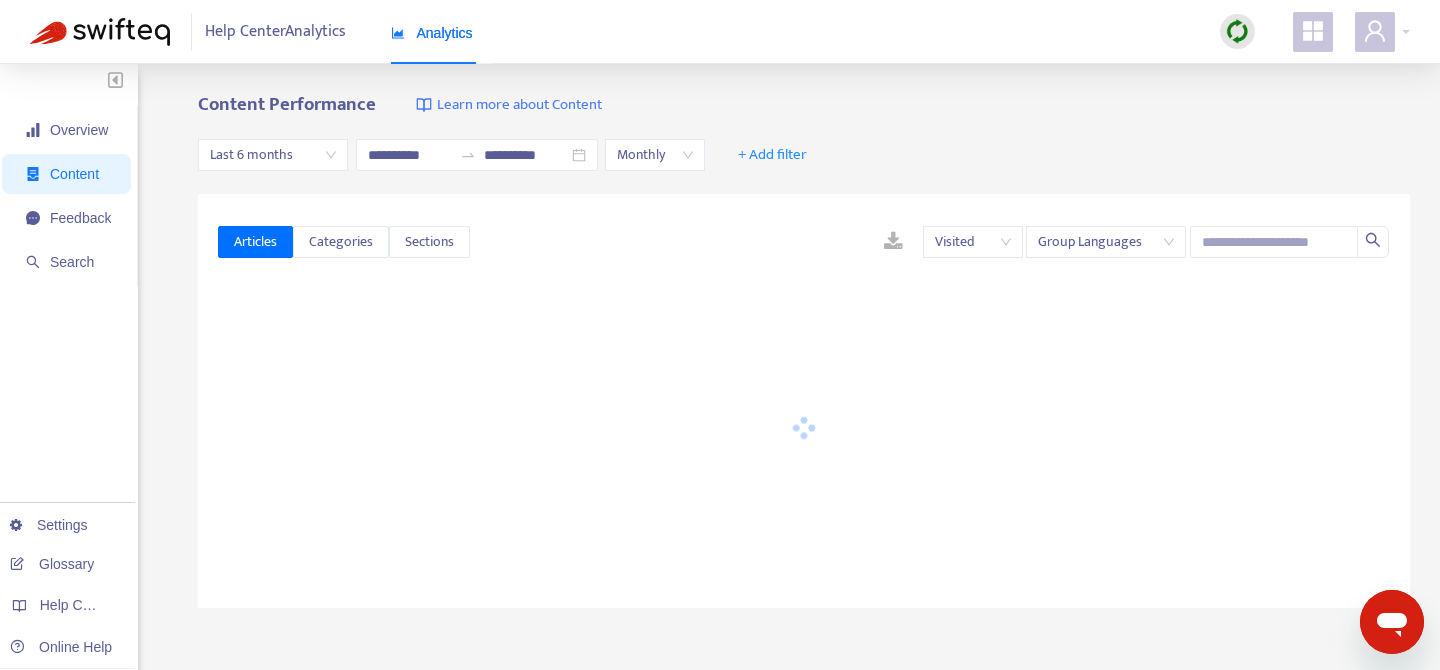 click 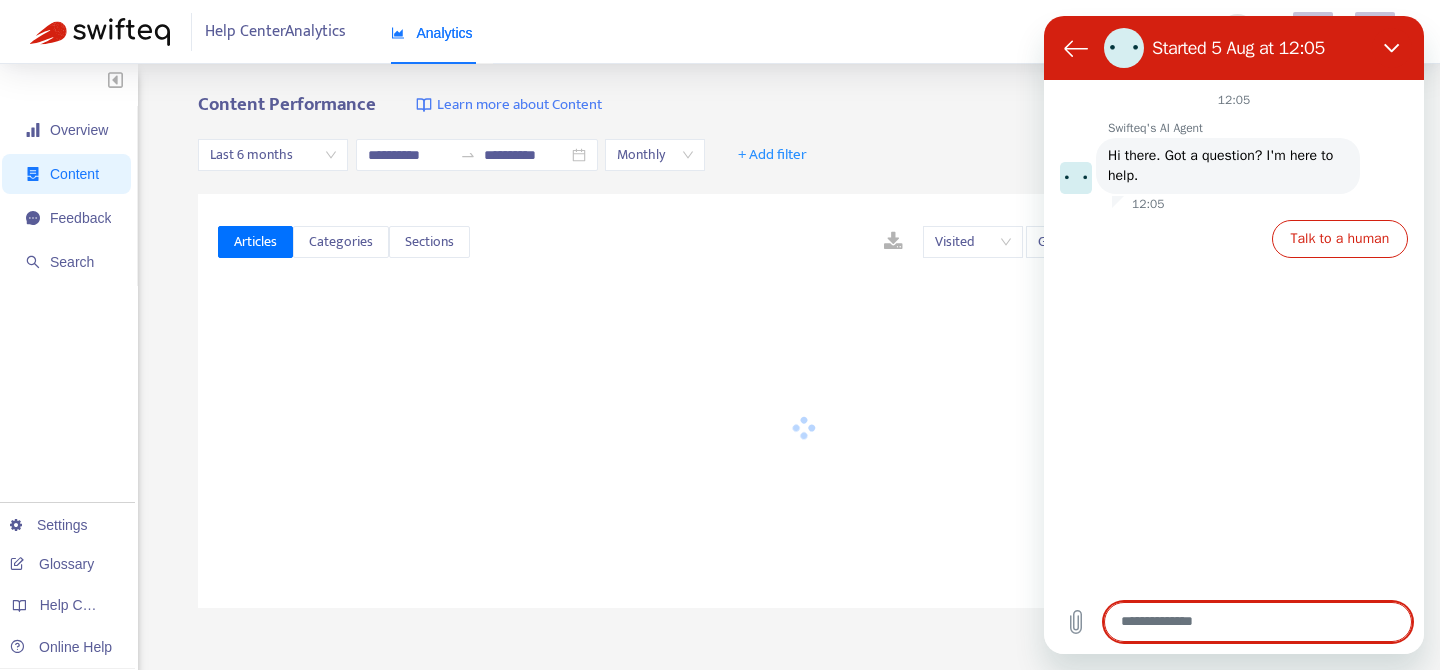scroll, scrollTop: 0, scrollLeft: 0, axis: both 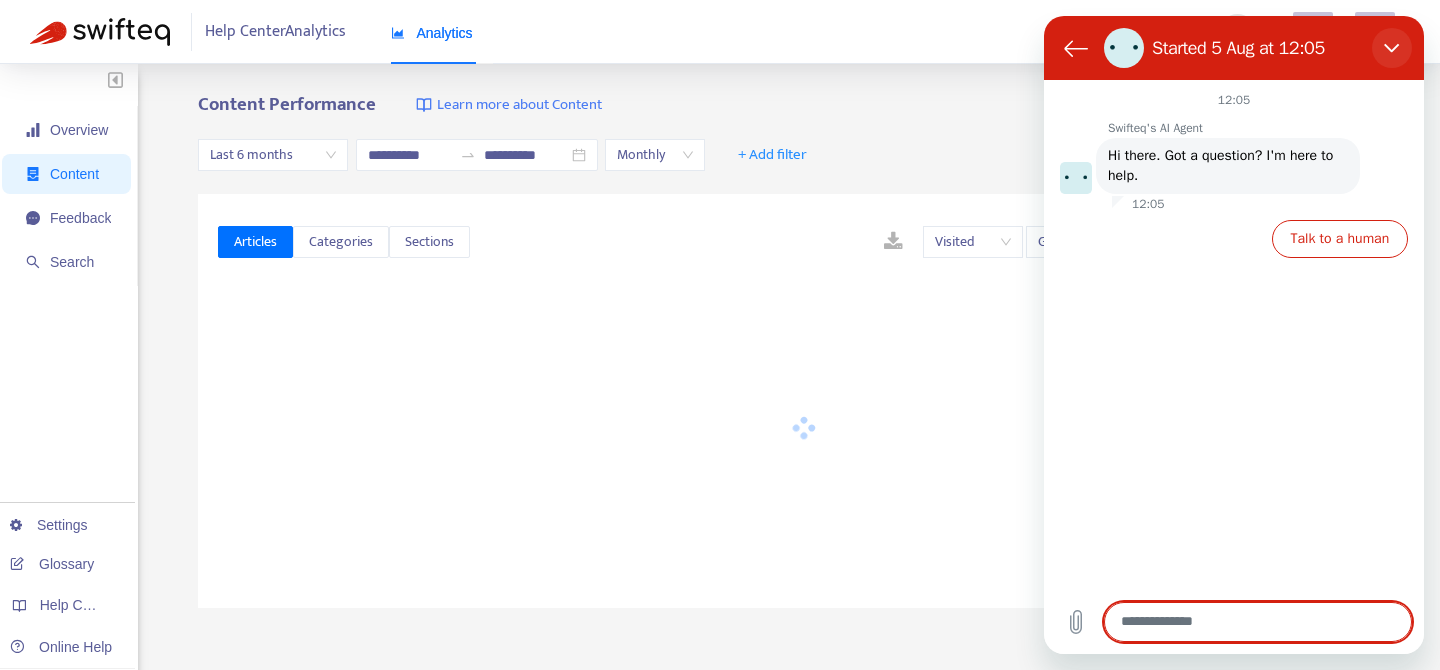 click 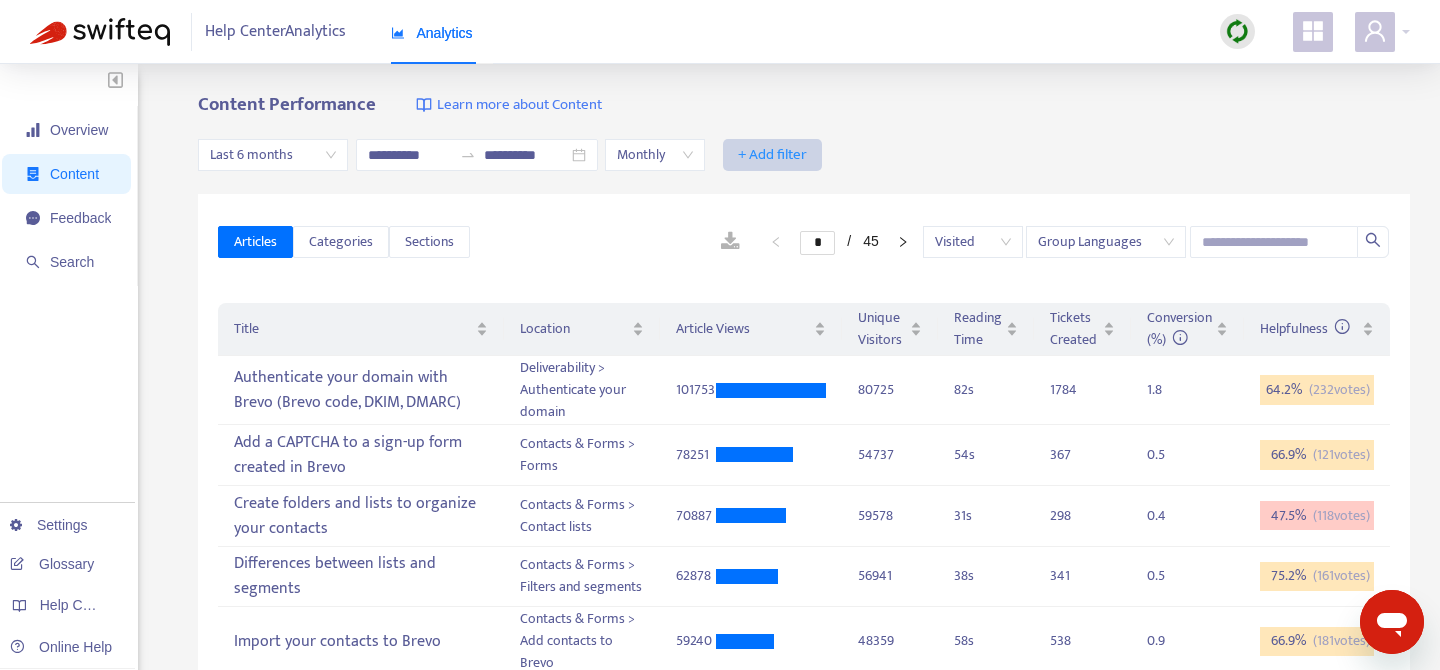 click on "+ Add filter" at bounding box center (772, 155) 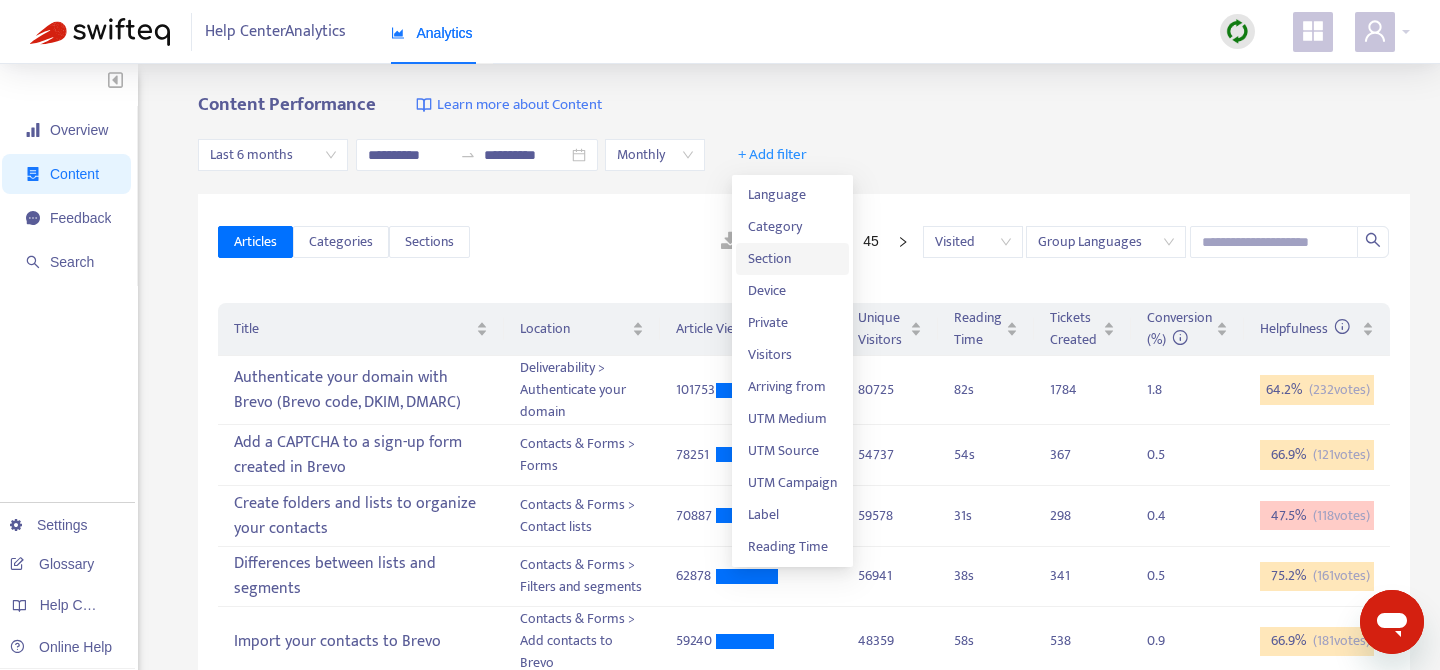 click on "Section" at bounding box center (792, 259) 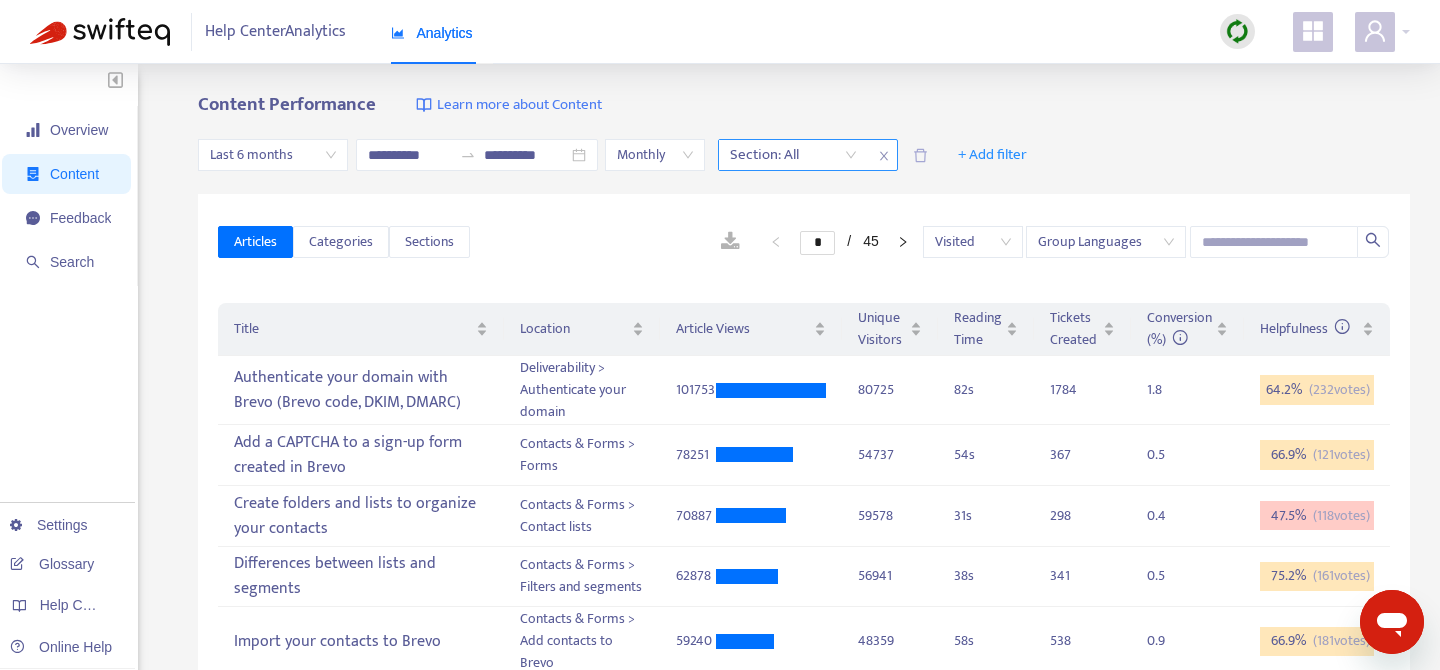 click on "Section: All" at bounding box center (793, 155) 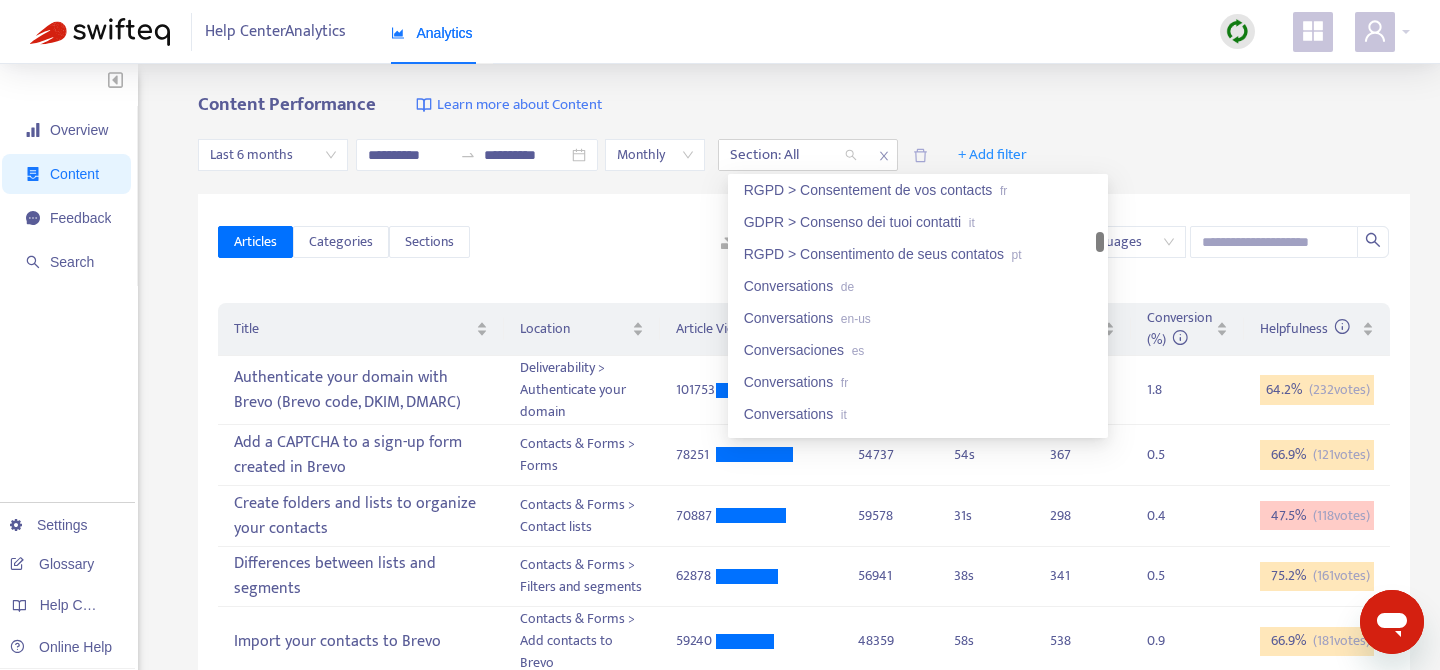 scroll, scrollTop: 3364, scrollLeft: 0, axis: vertical 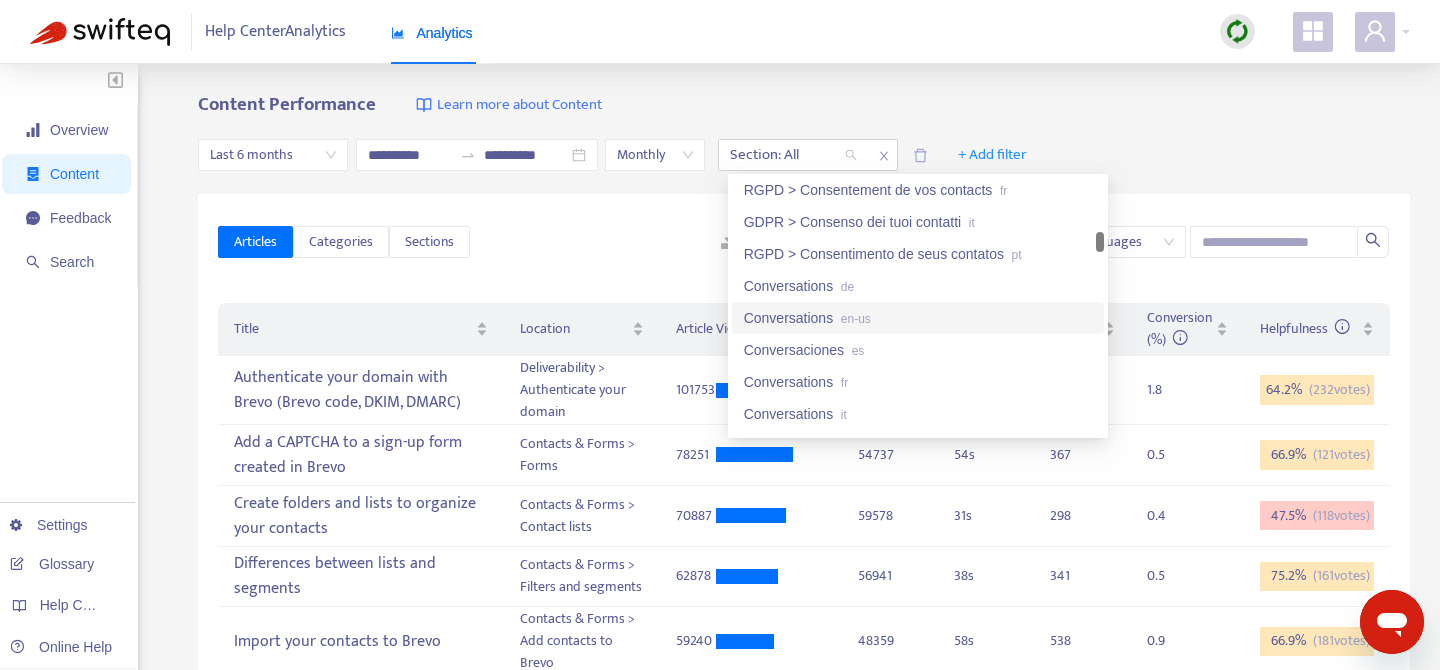 click on "Conversations   en-us" at bounding box center [918, 318] 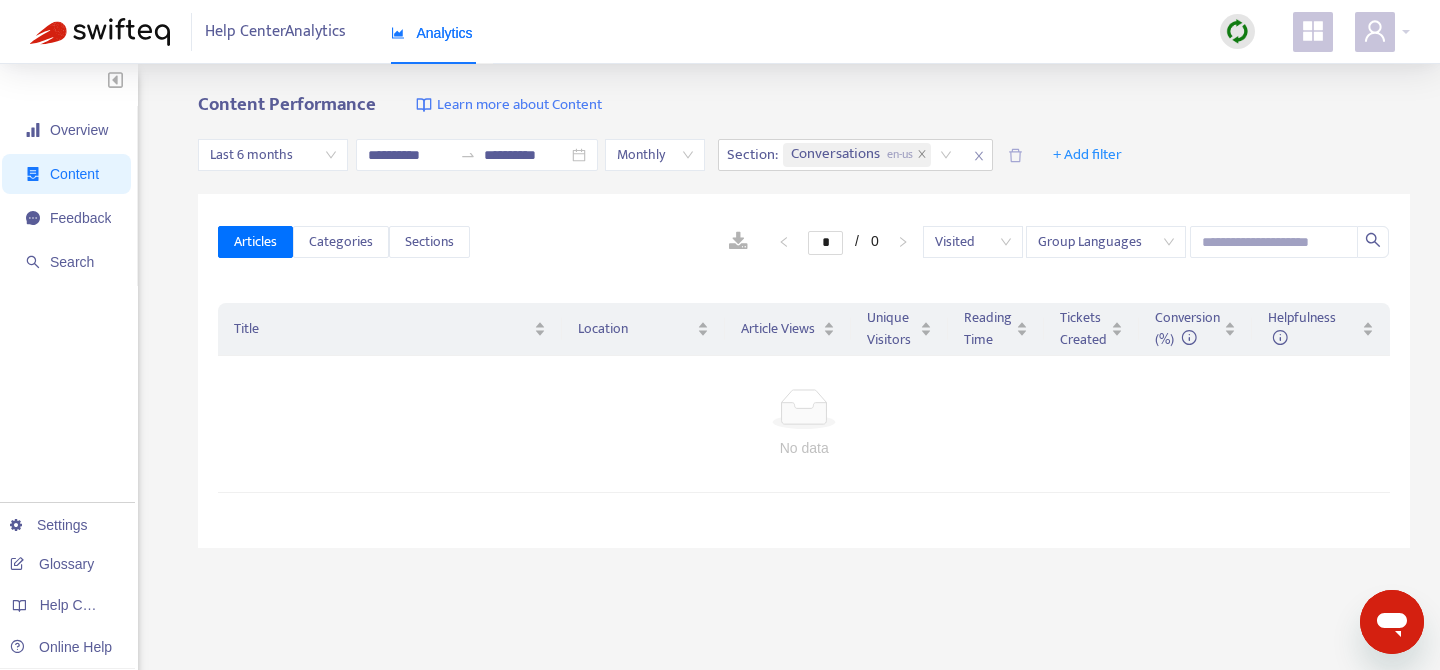 click on "**********" at bounding box center (720, 664) 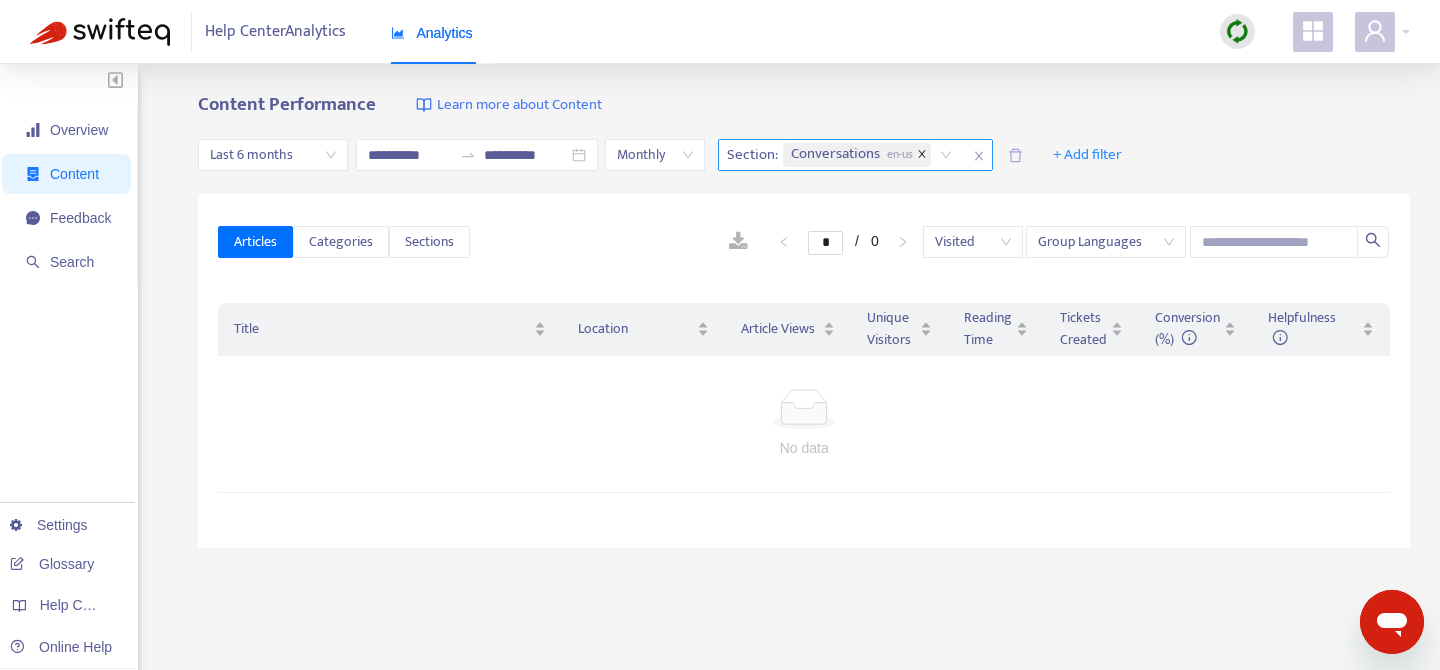 click 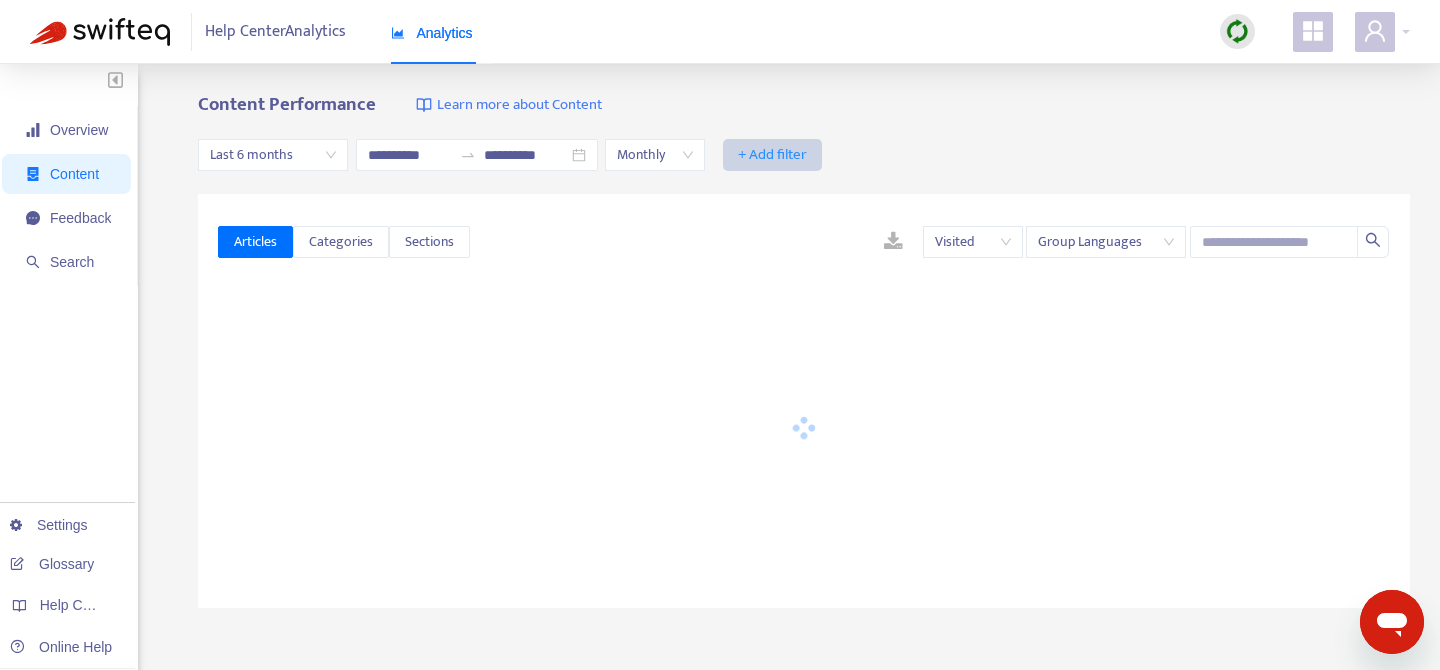 click on "+ Add filter" at bounding box center (772, 155) 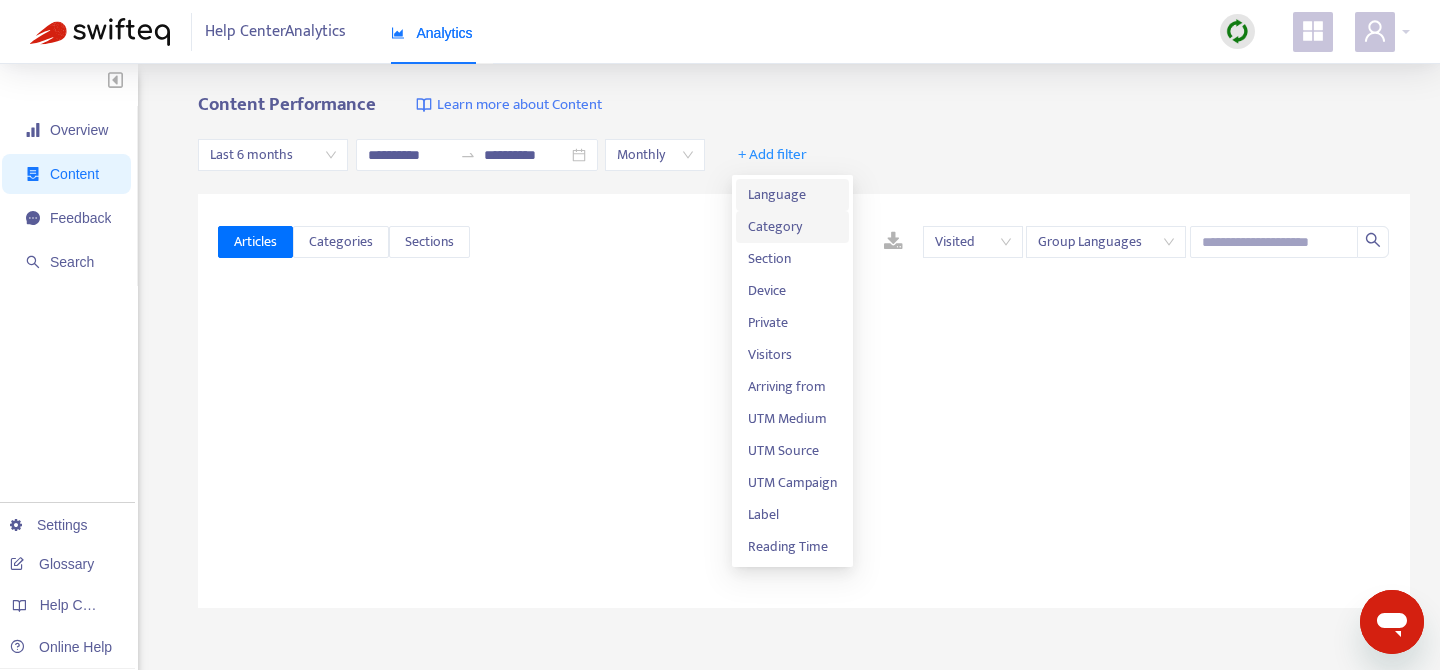 click on "Category" at bounding box center (792, 227) 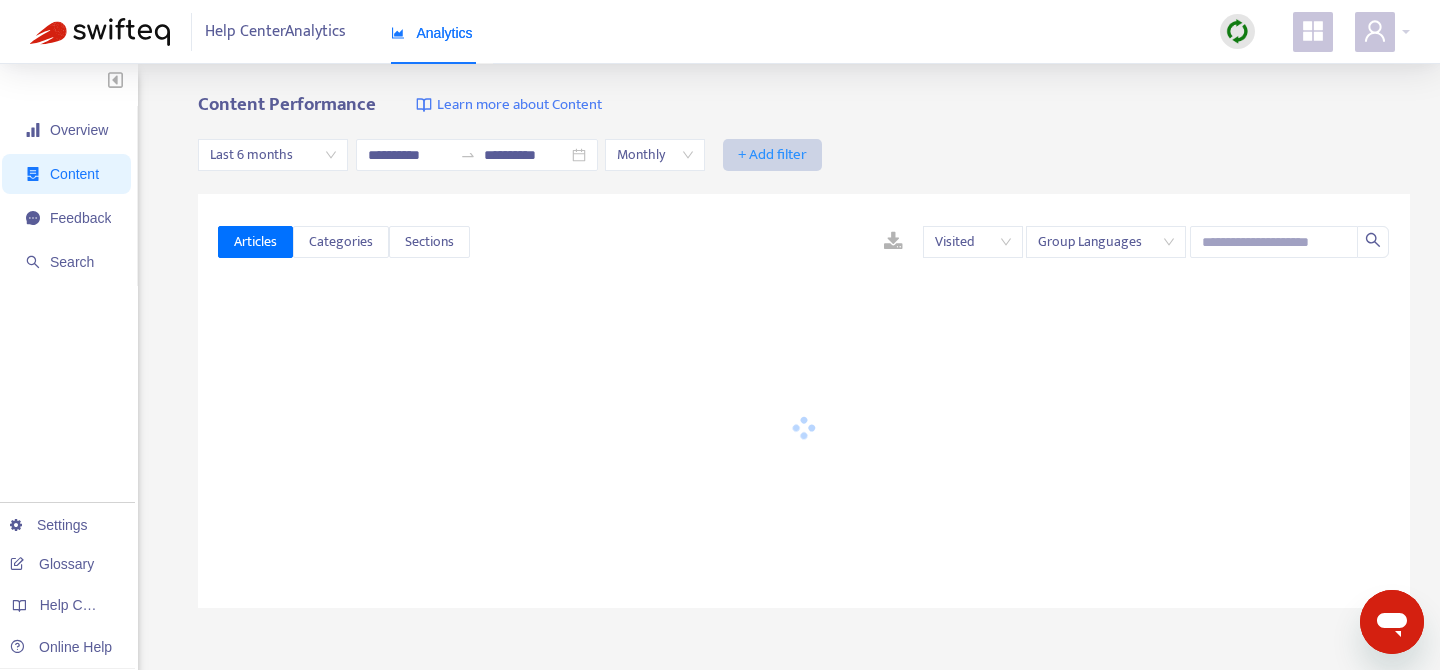 click on "+ Add filter" at bounding box center [772, 155] 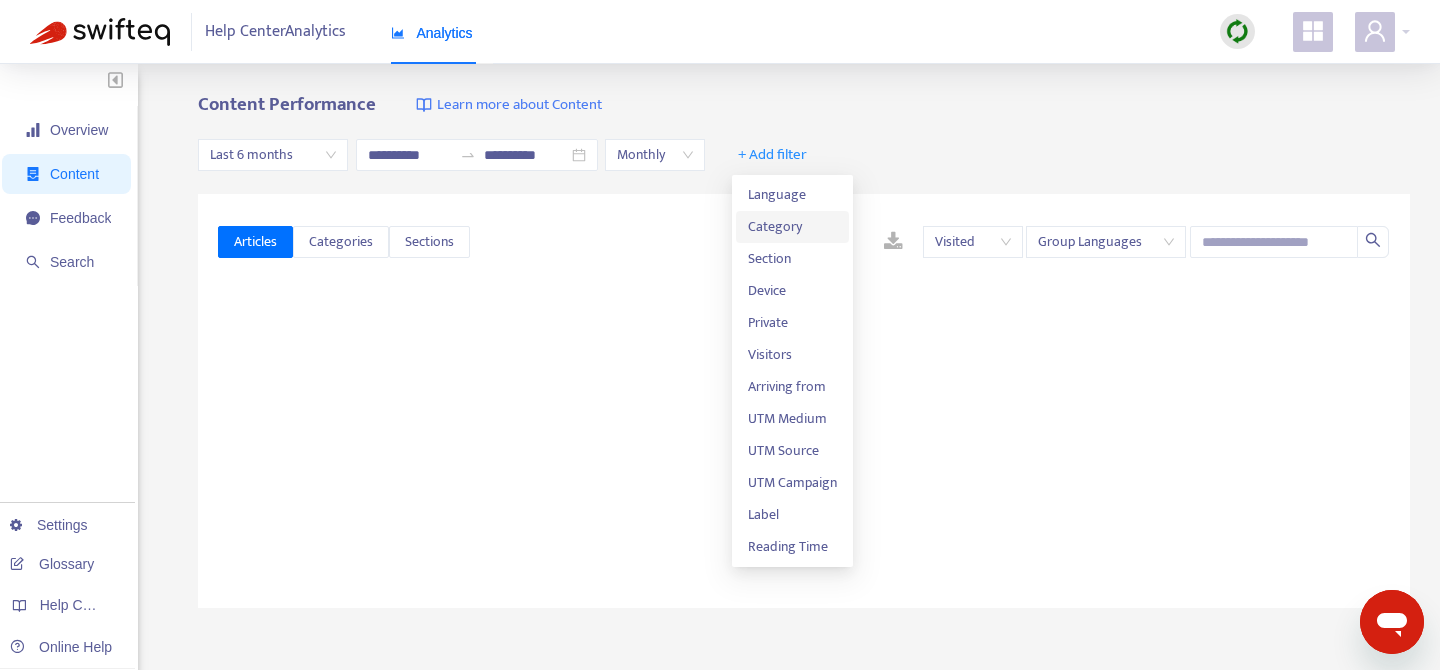 click on "Category" at bounding box center [792, 227] 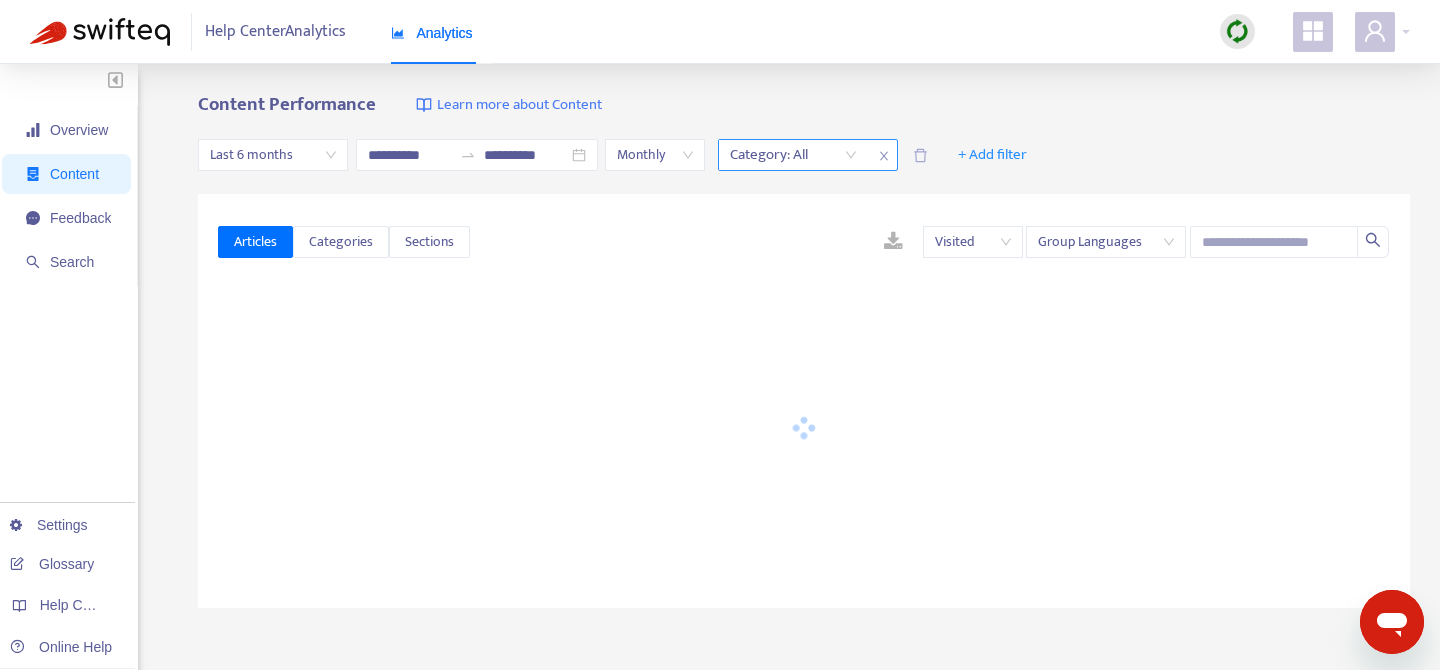 click on "Category: All" at bounding box center (793, 155) 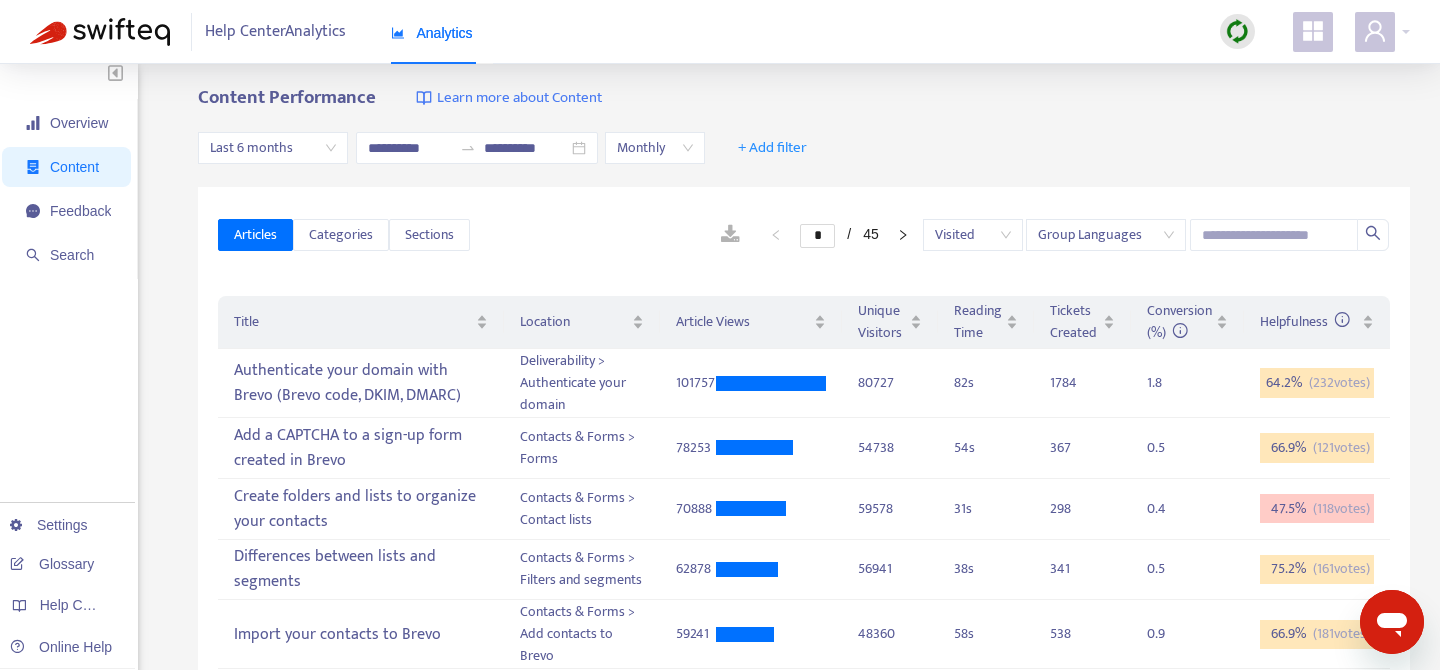 scroll, scrollTop: 7, scrollLeft: 0, axis: vertical 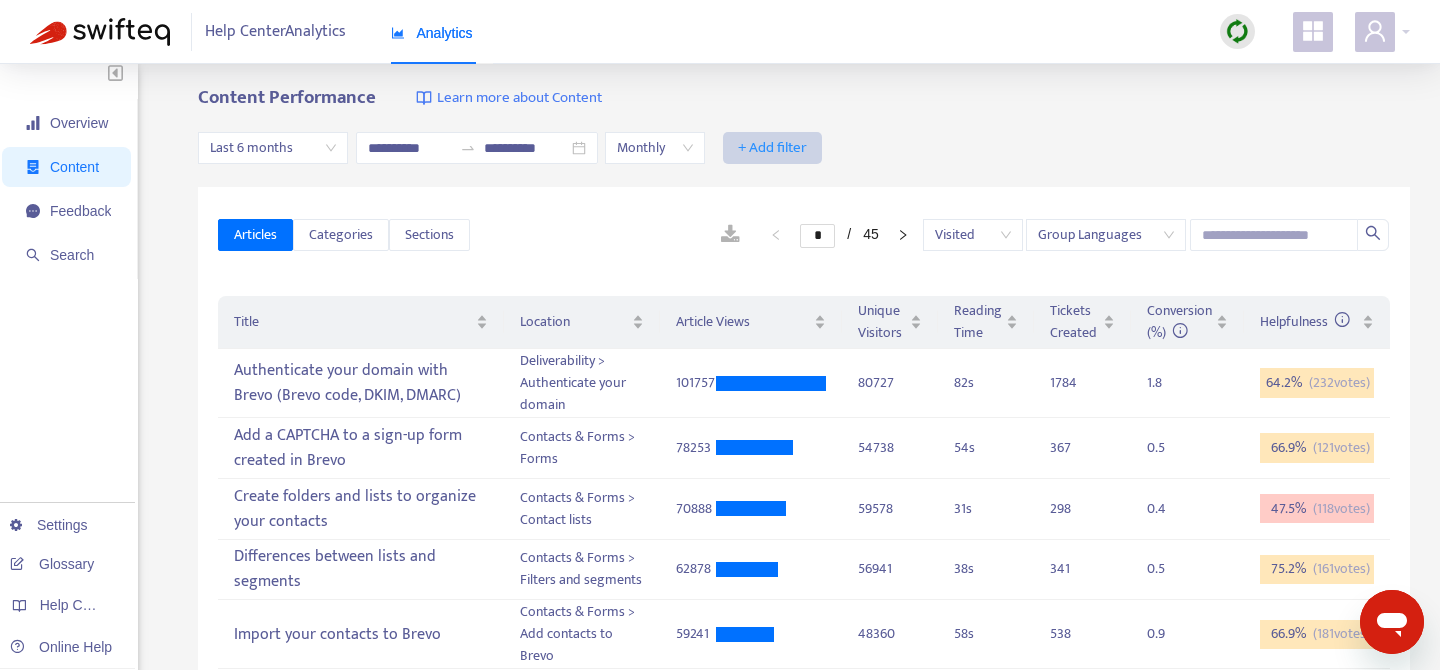 click on "+ Add filter" at bounding box center (772, 148) 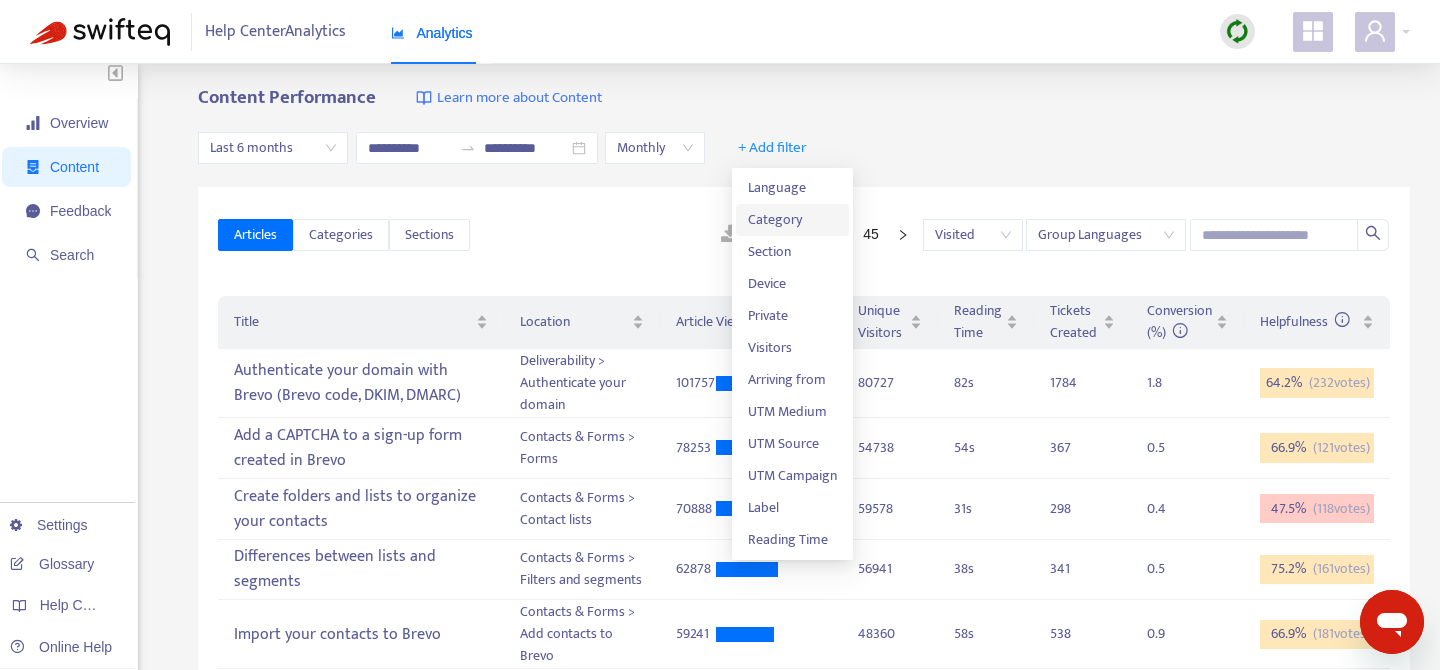 click on "Category" at bounding box center (792, 220) 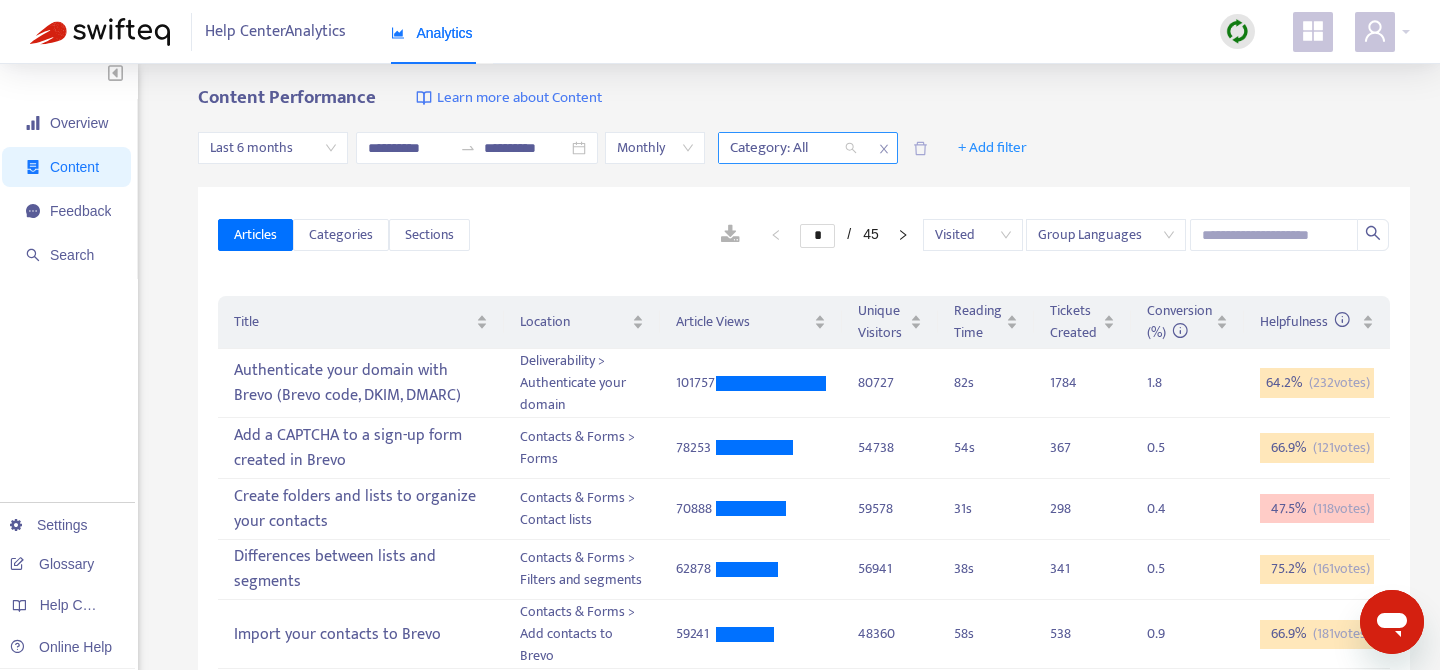 click on "Category: All" at bounding box center (793, 148) 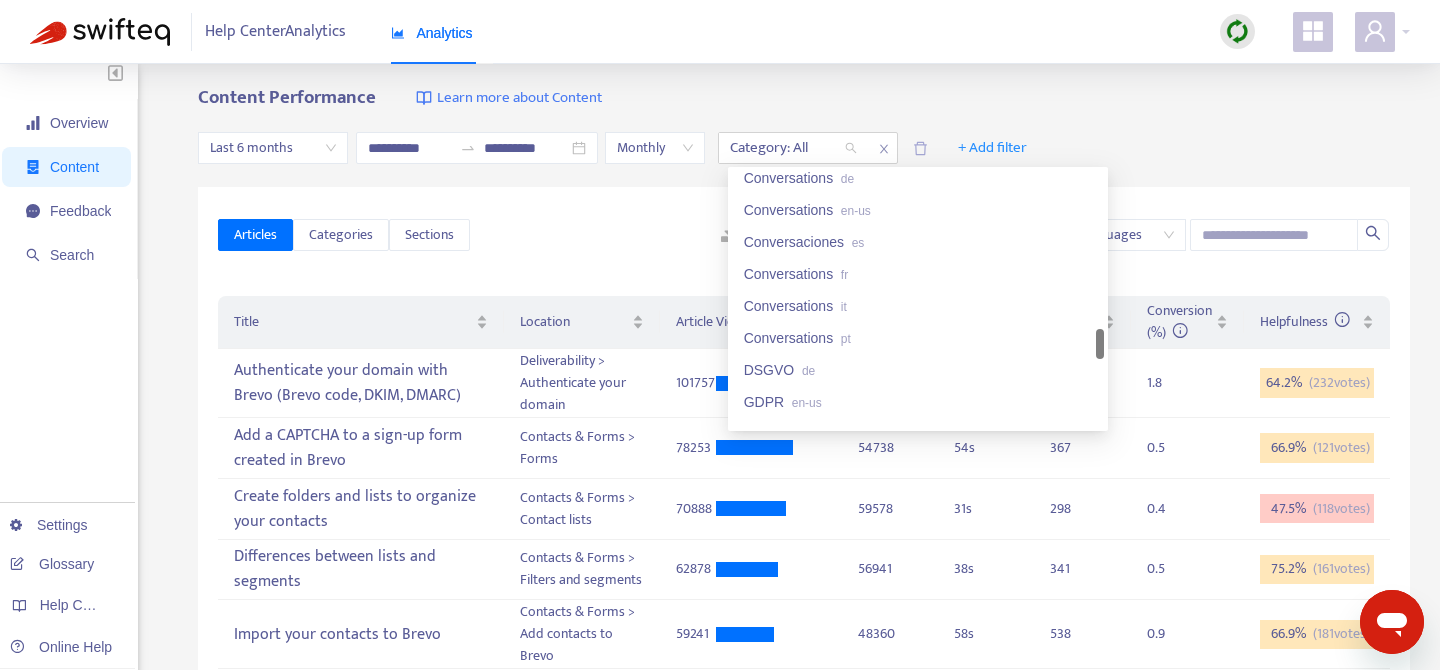 scroll, scrollTop: 1549, scrollLeft: 0, axis: vertical 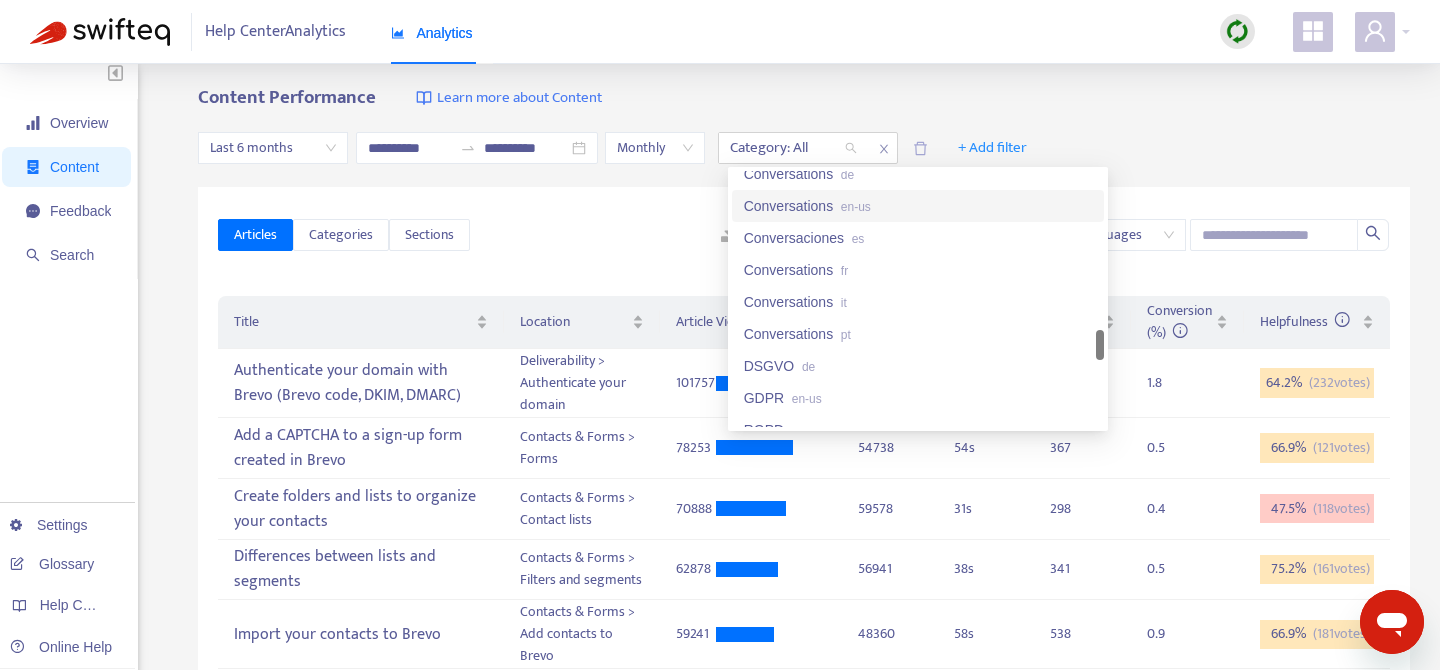 click on "Conversations   en-us" at bounding box center (918, 206) 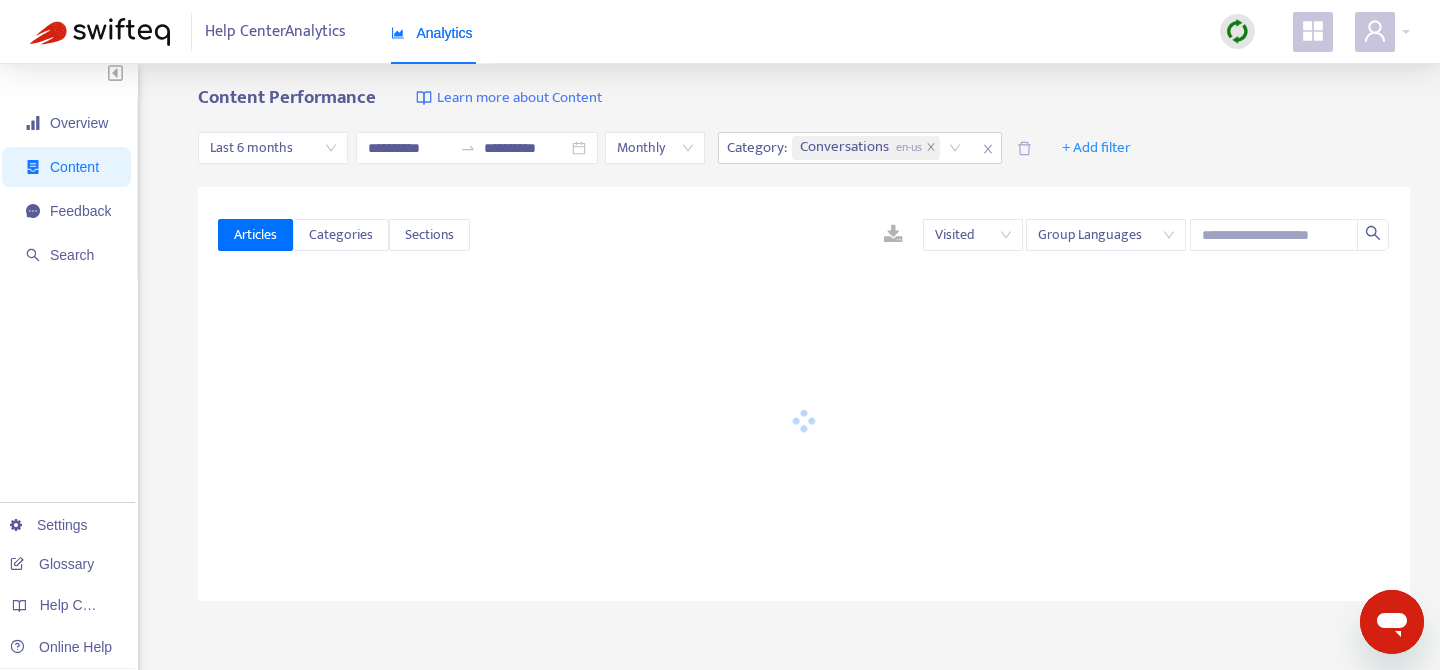 click on "Content Performance Learn more about Content" at bounding box center [804, 98] 